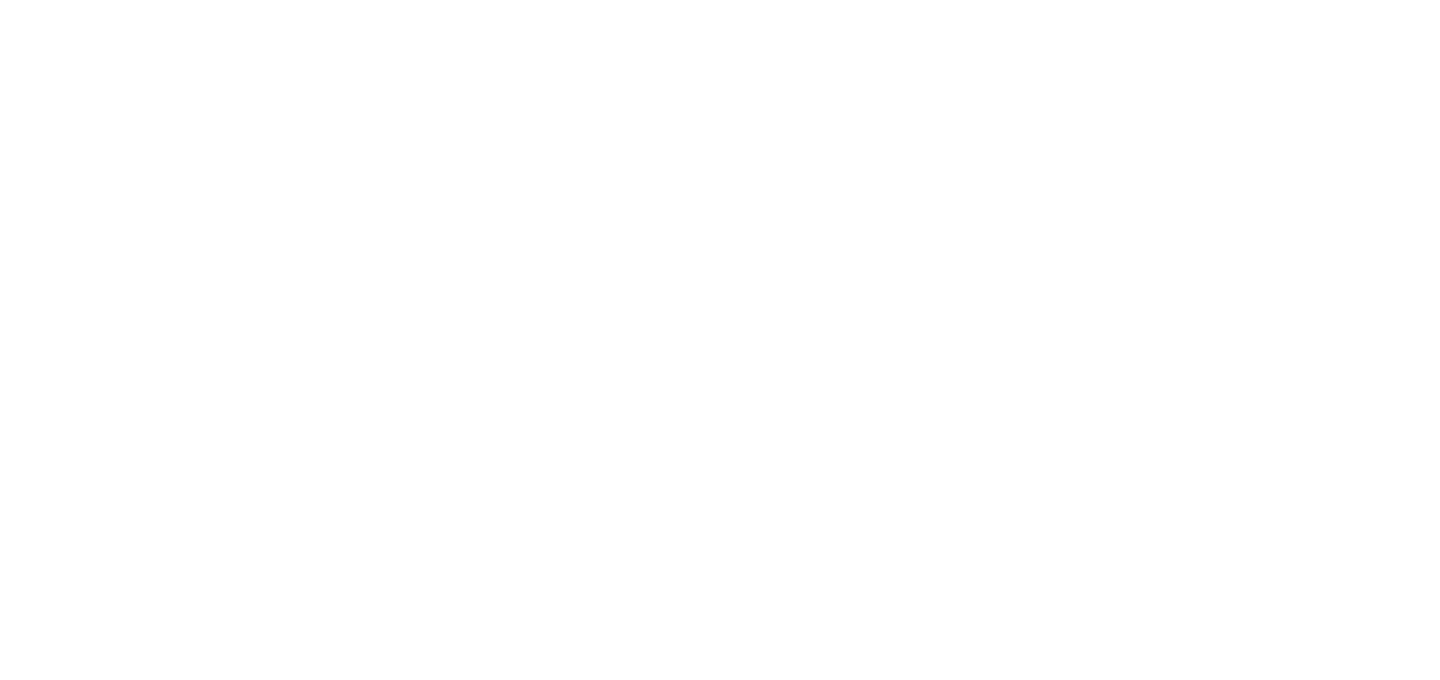 scroll, scrollTop: 0, scrollLeft: 0, axis: both 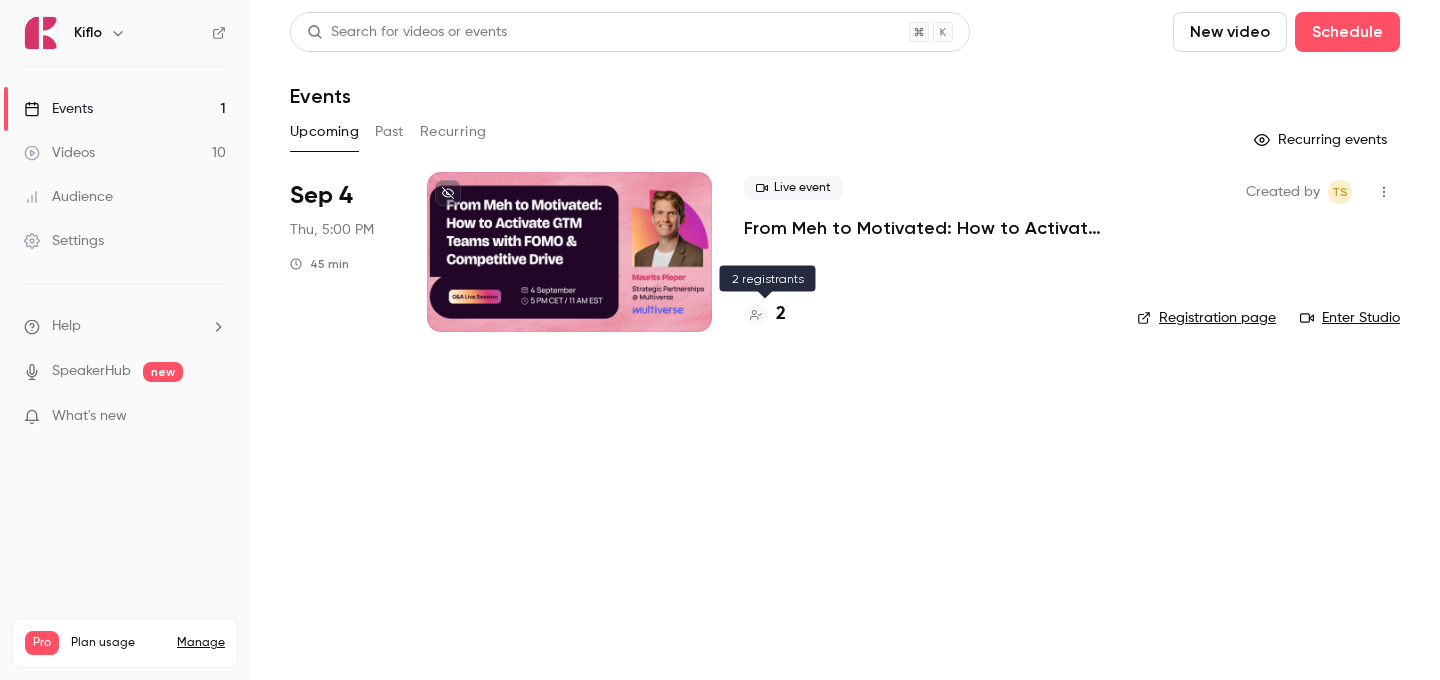 click on "2" at bounding box center (781, 314) 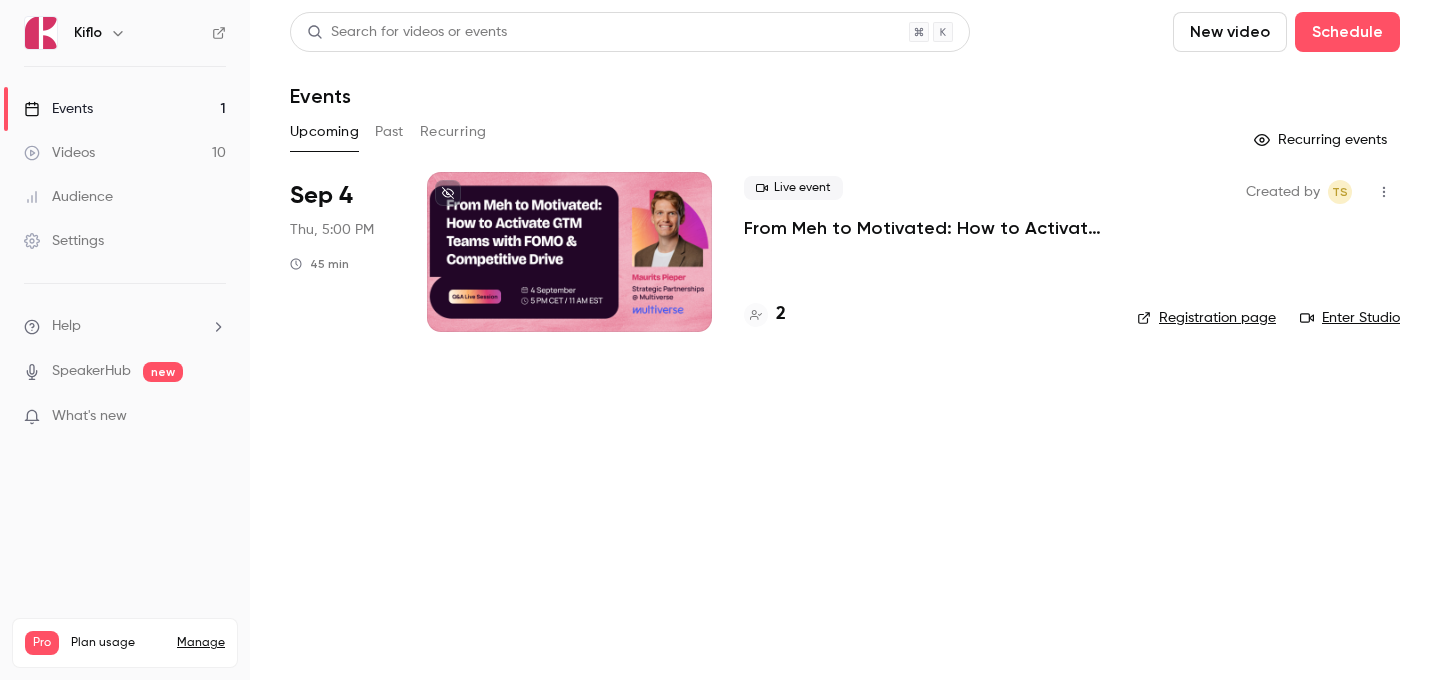 click on "Search for videos or events New video Schedule Events Upcoming Past Recurring Recurring events Sep 4 Thu, 5:00 PM 45 min Live event From Meh to Motivated: How to Activate GTM Teams with FOMO & Competitive Drive 2 Created by TS Registration page Enter Studio" at bounding box center [845, 340] 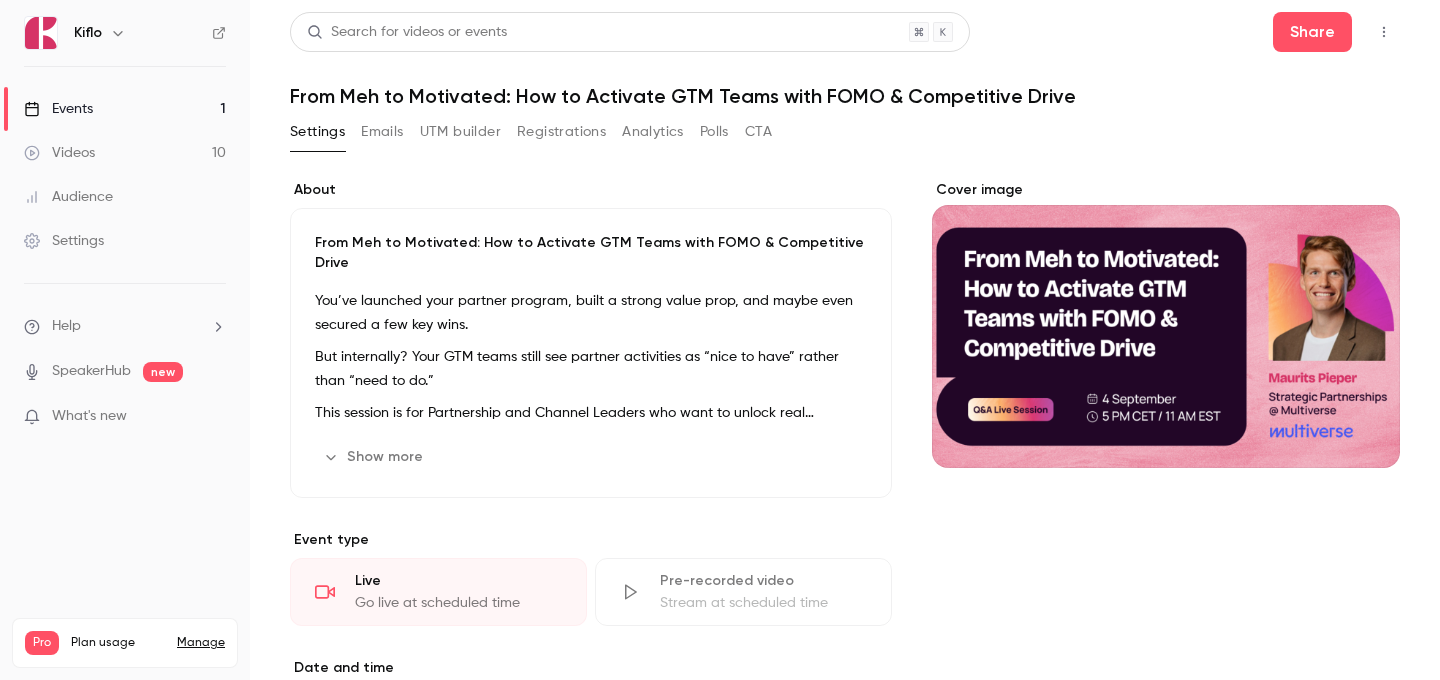click on "Analytics" at bounding box center (653, 132) 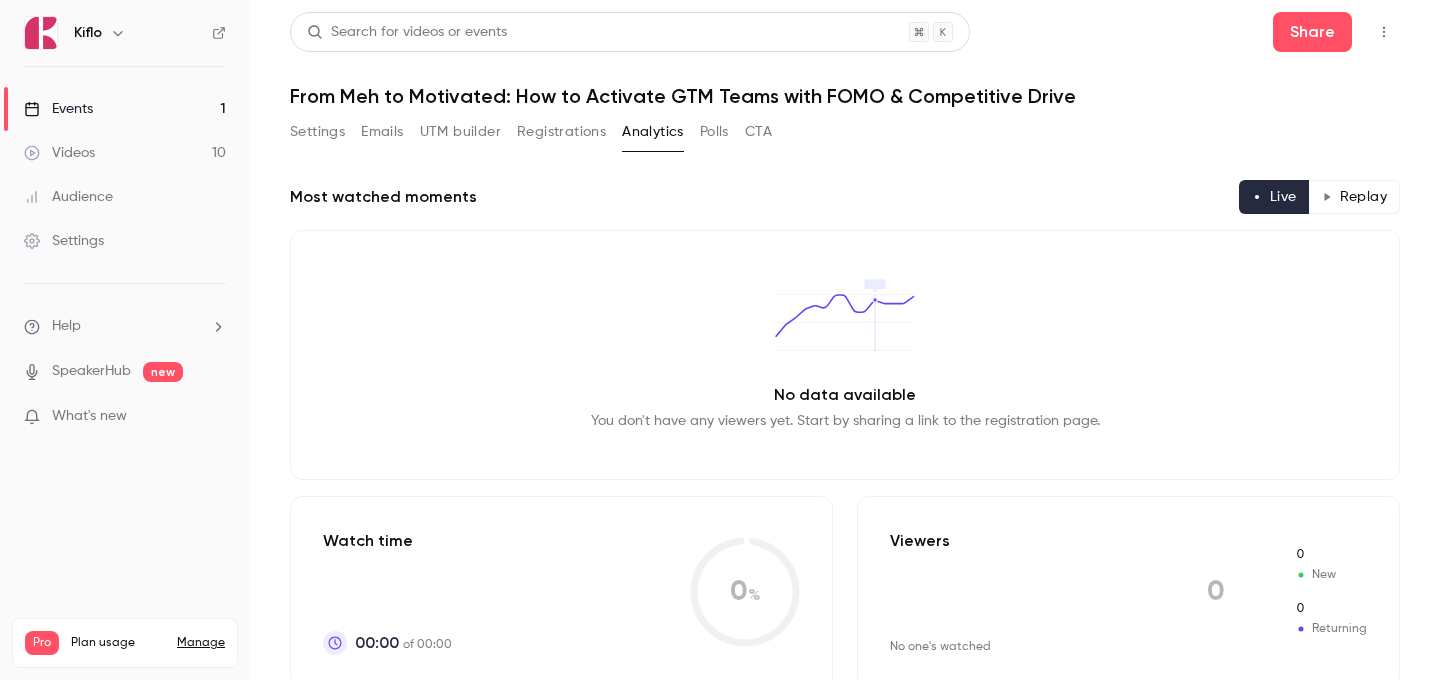 click on "Registrations" at bounding box center (561, 132) 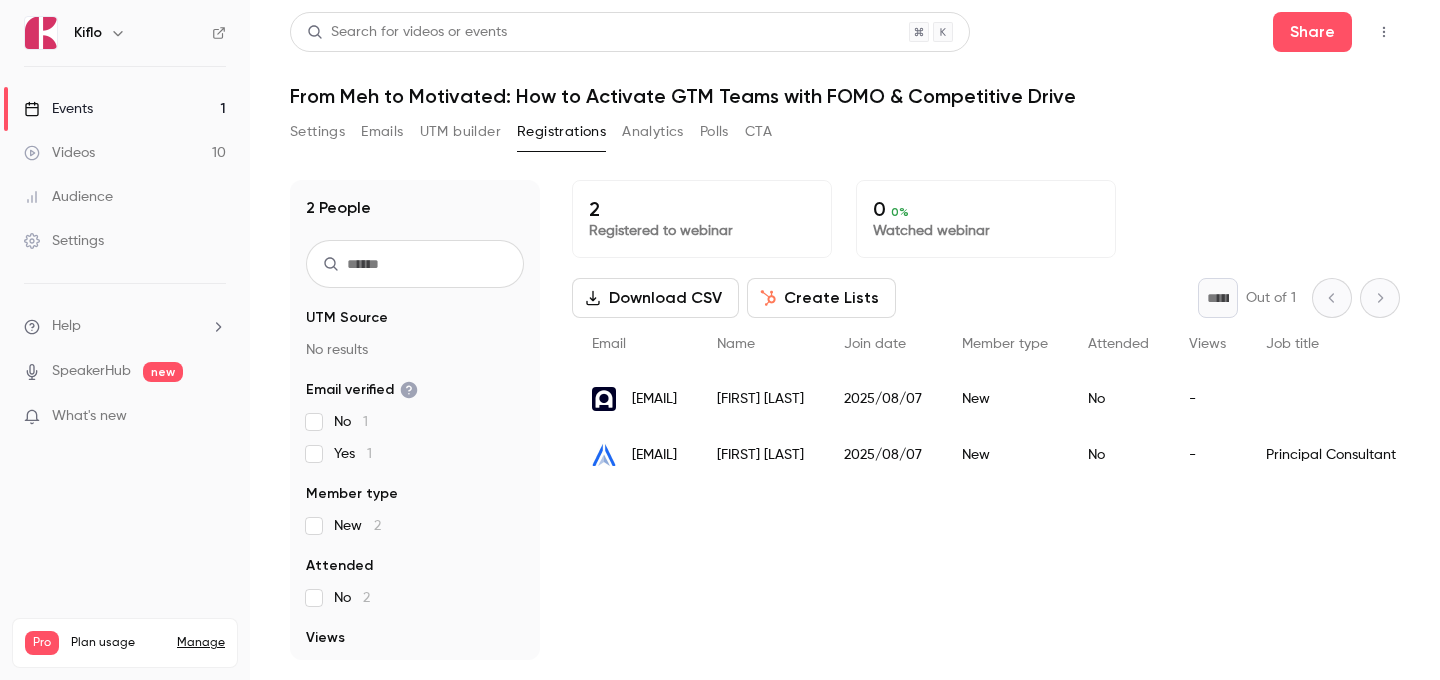 click on "CTA" at bounding box center [758, 132] 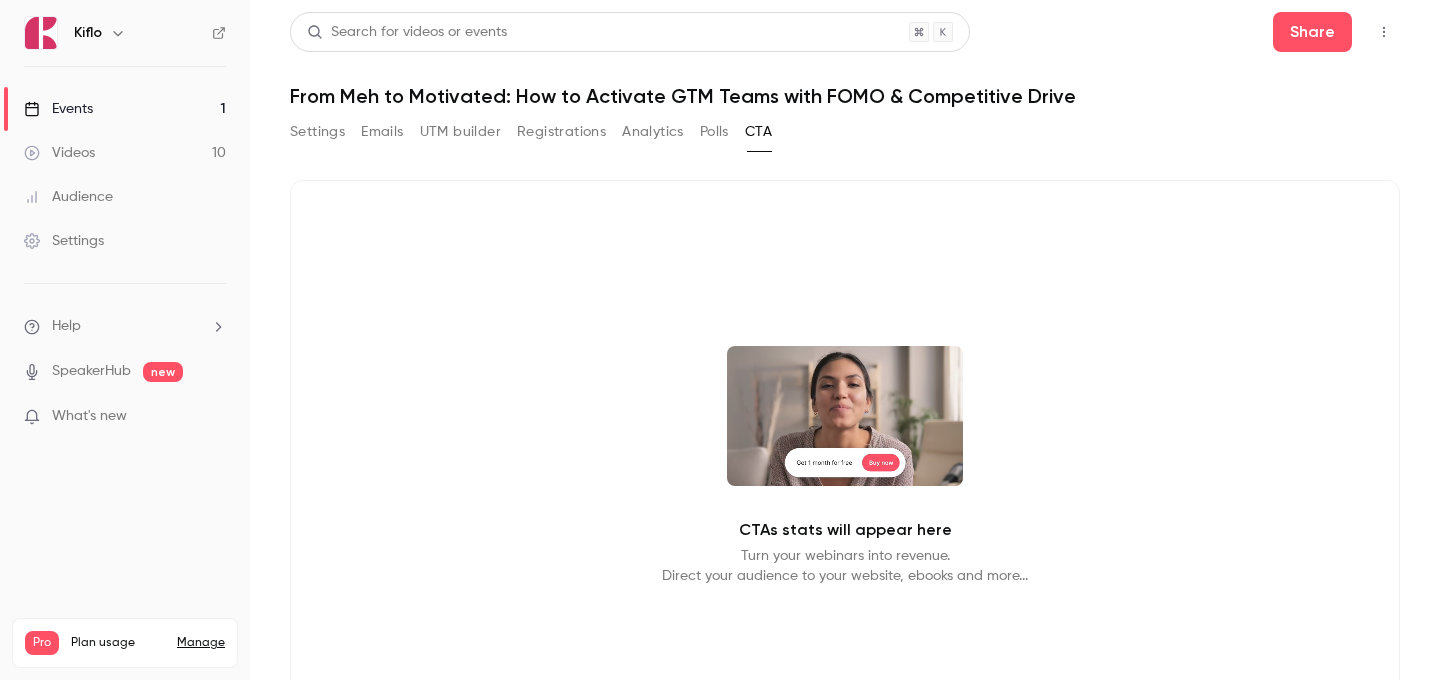 click on "Polls" at bounding box center (714, 132) 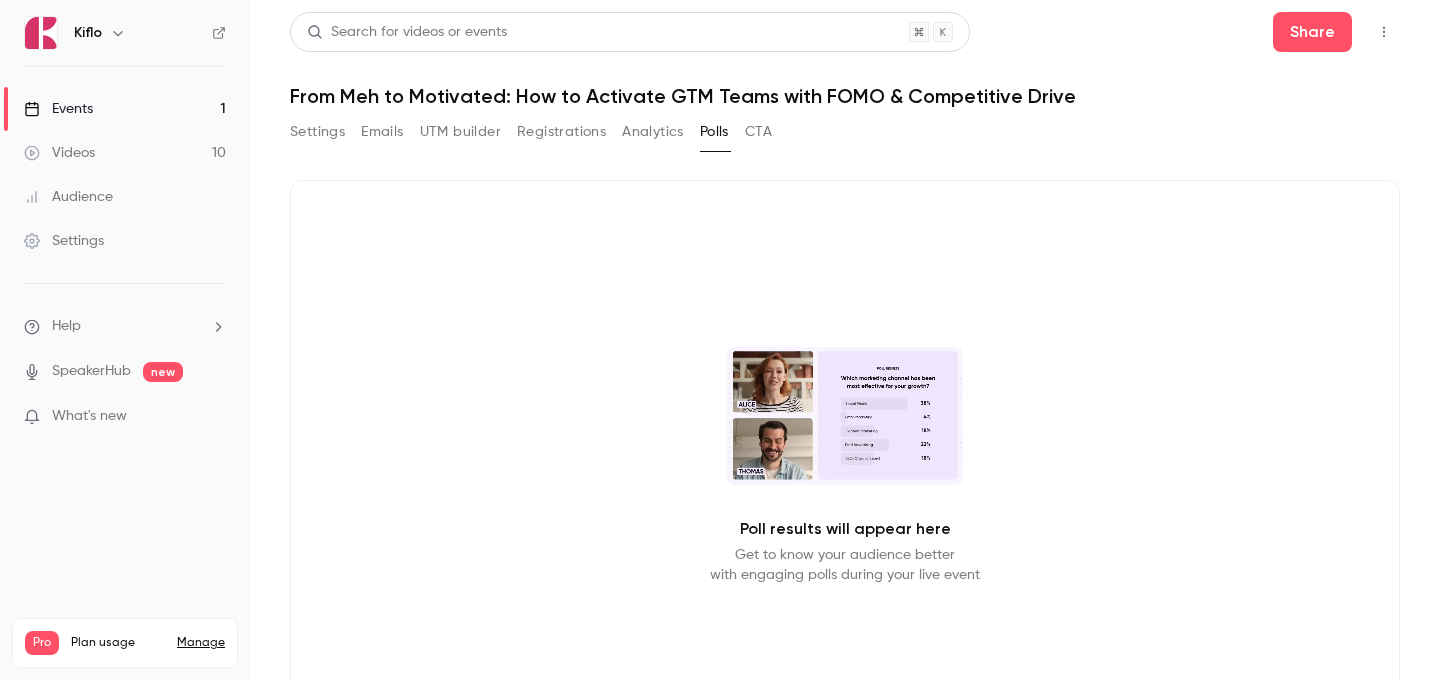 click on "Analytics" at bounding box center [653, 132] 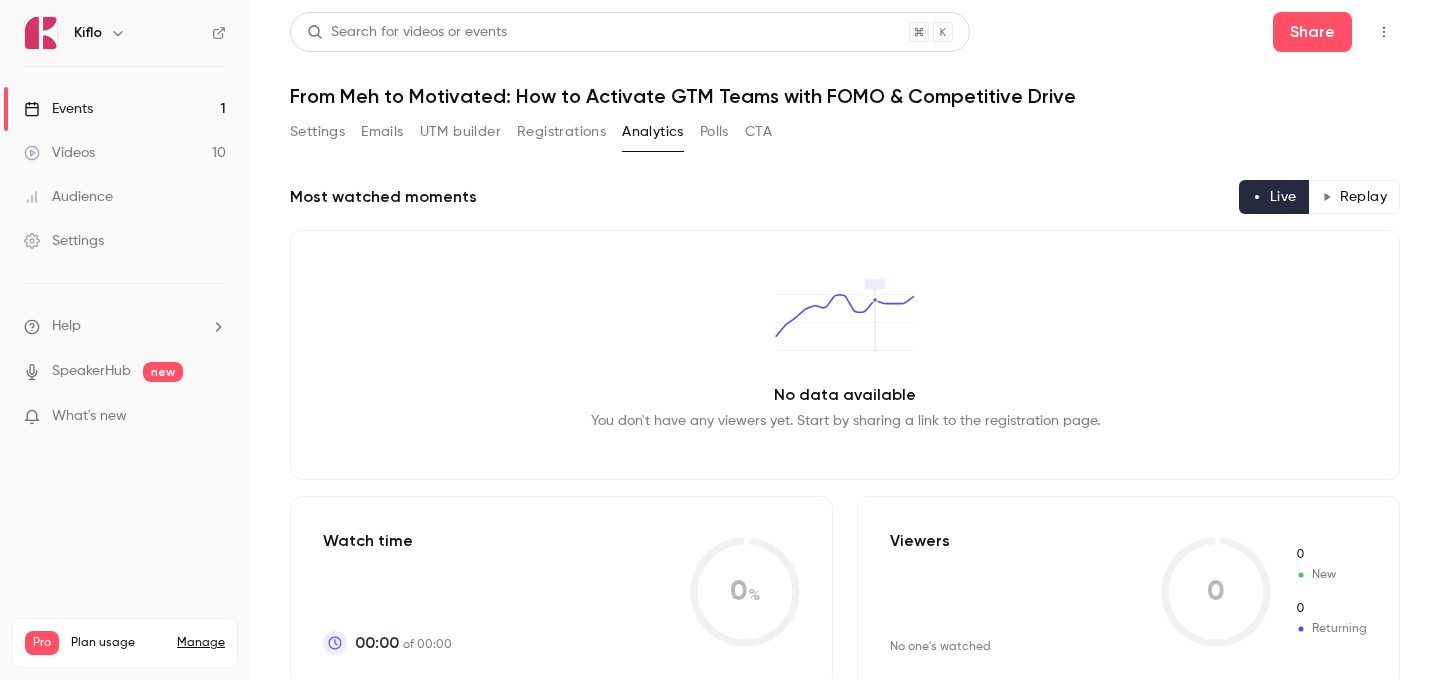 click on "Registrations" at bounding box center [561, 132] 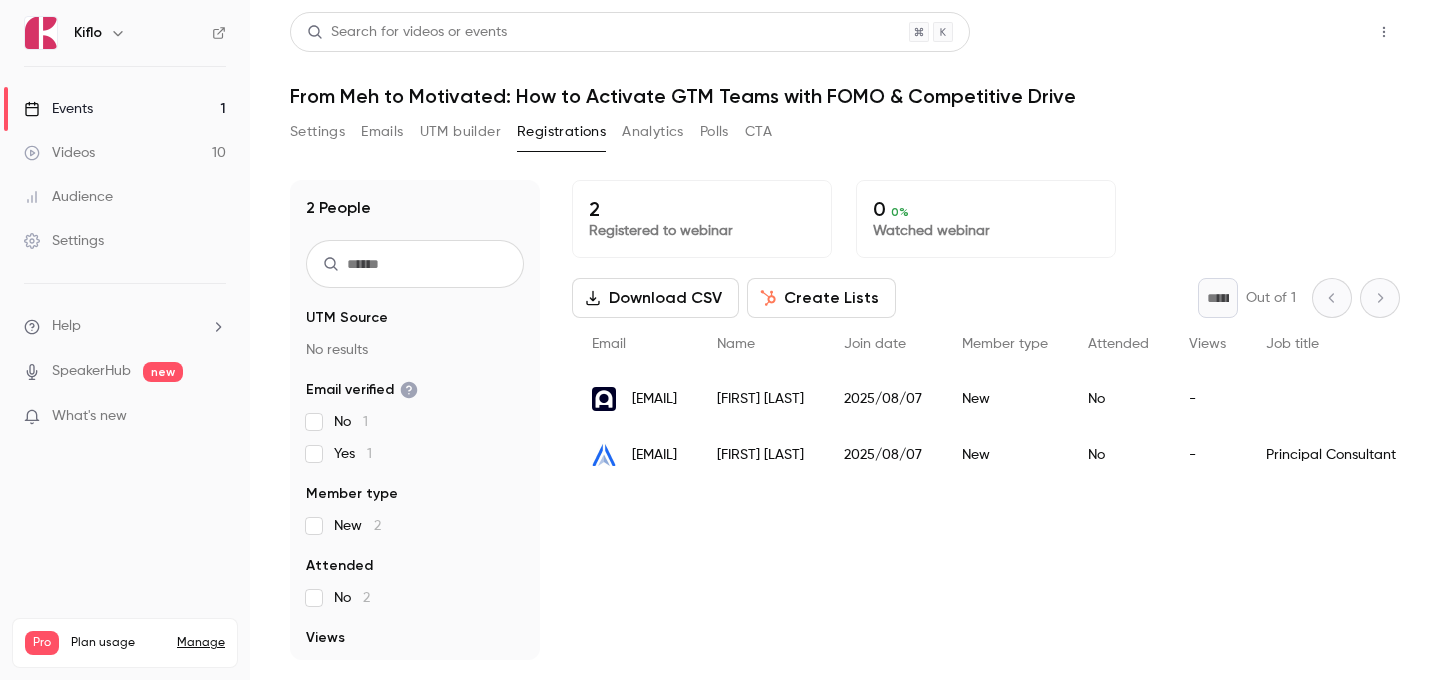 click on "Share" at bounding box center (1312, 32) 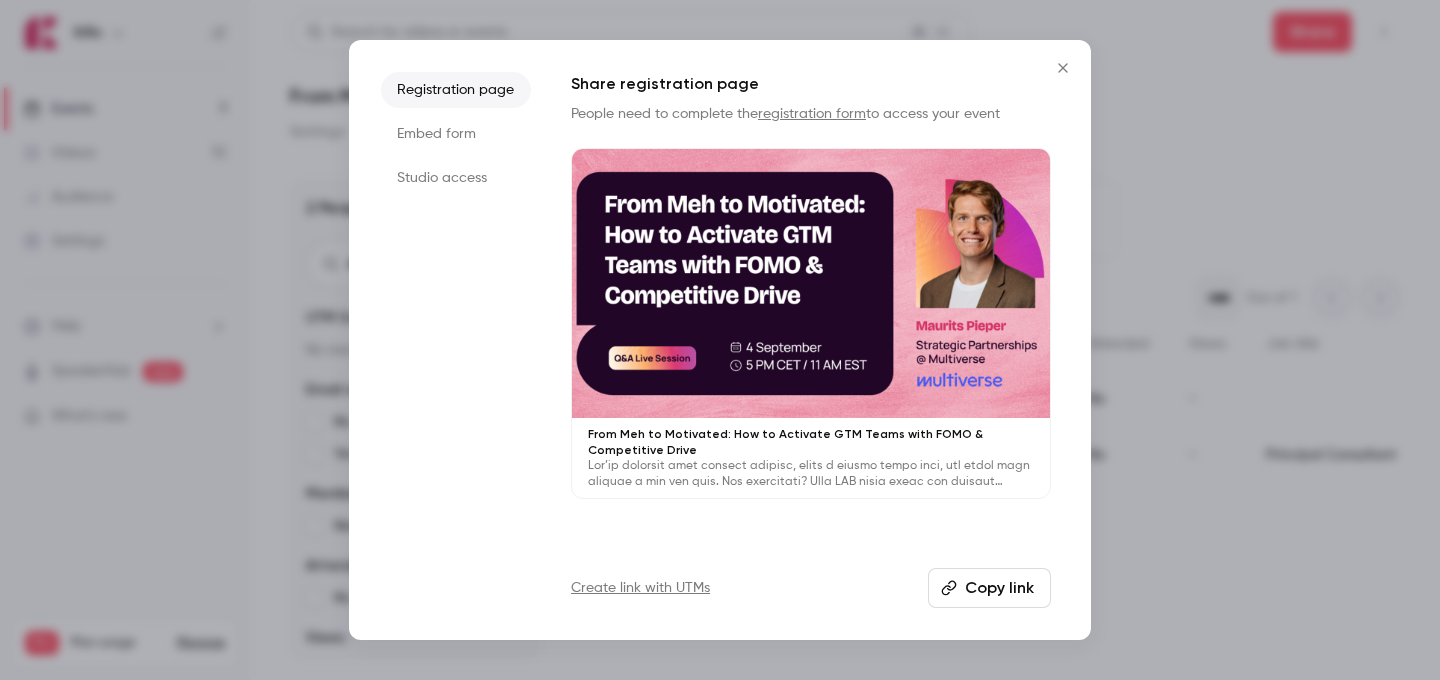 click at bounding box center [811, 474] 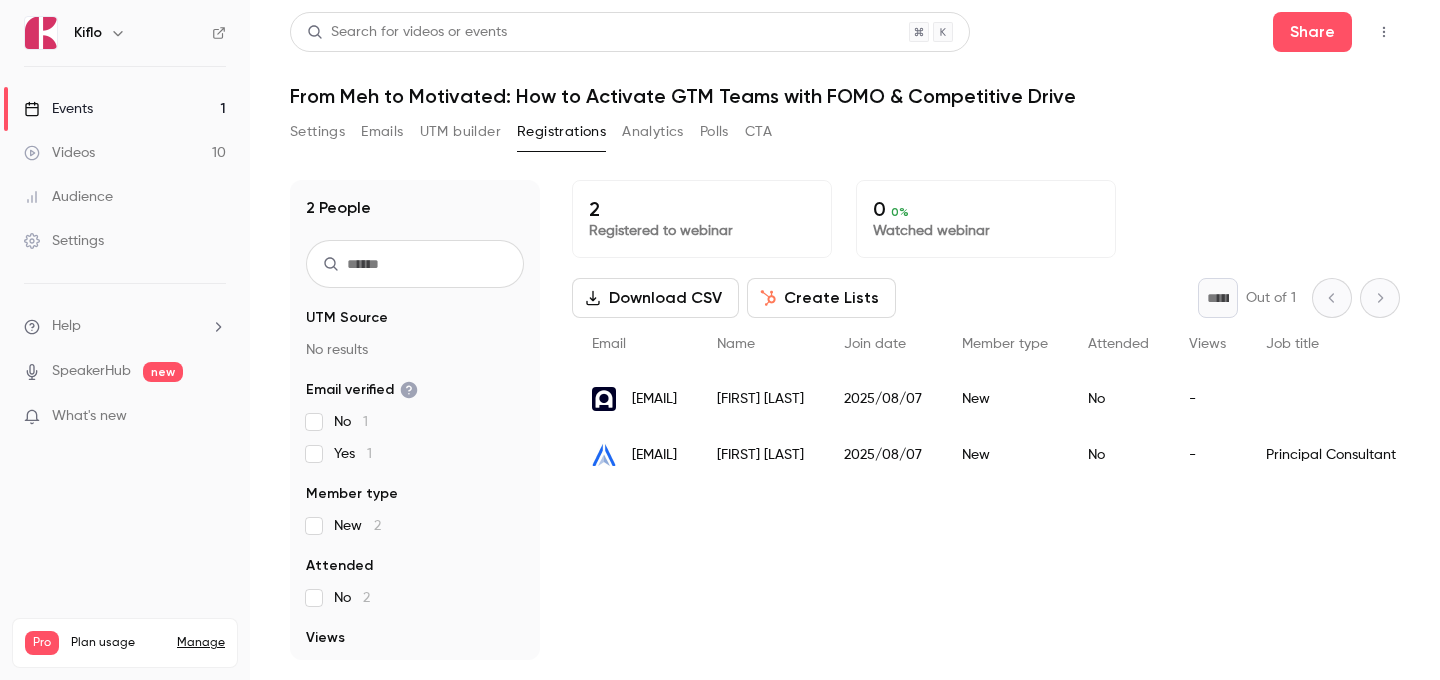 click on "Events 1" at bounding box center [125, 109] 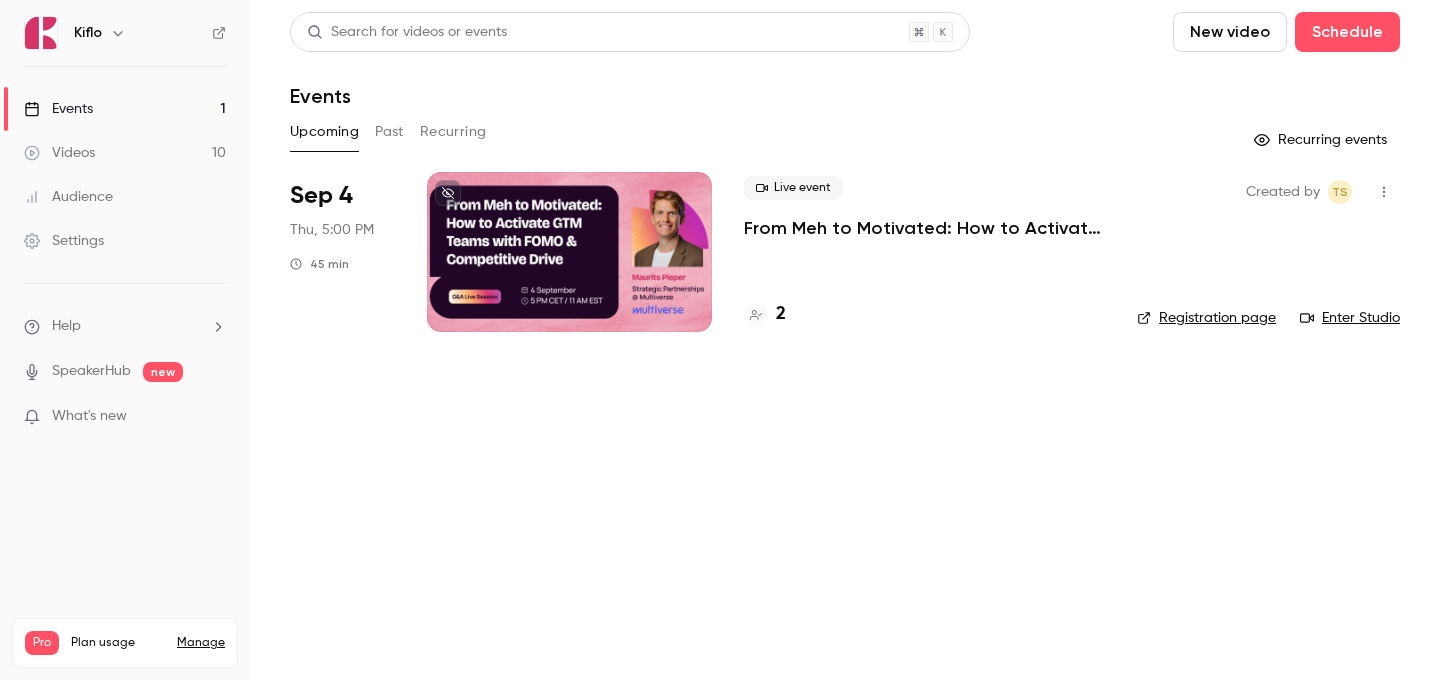 click at bounding box center [569, 252] 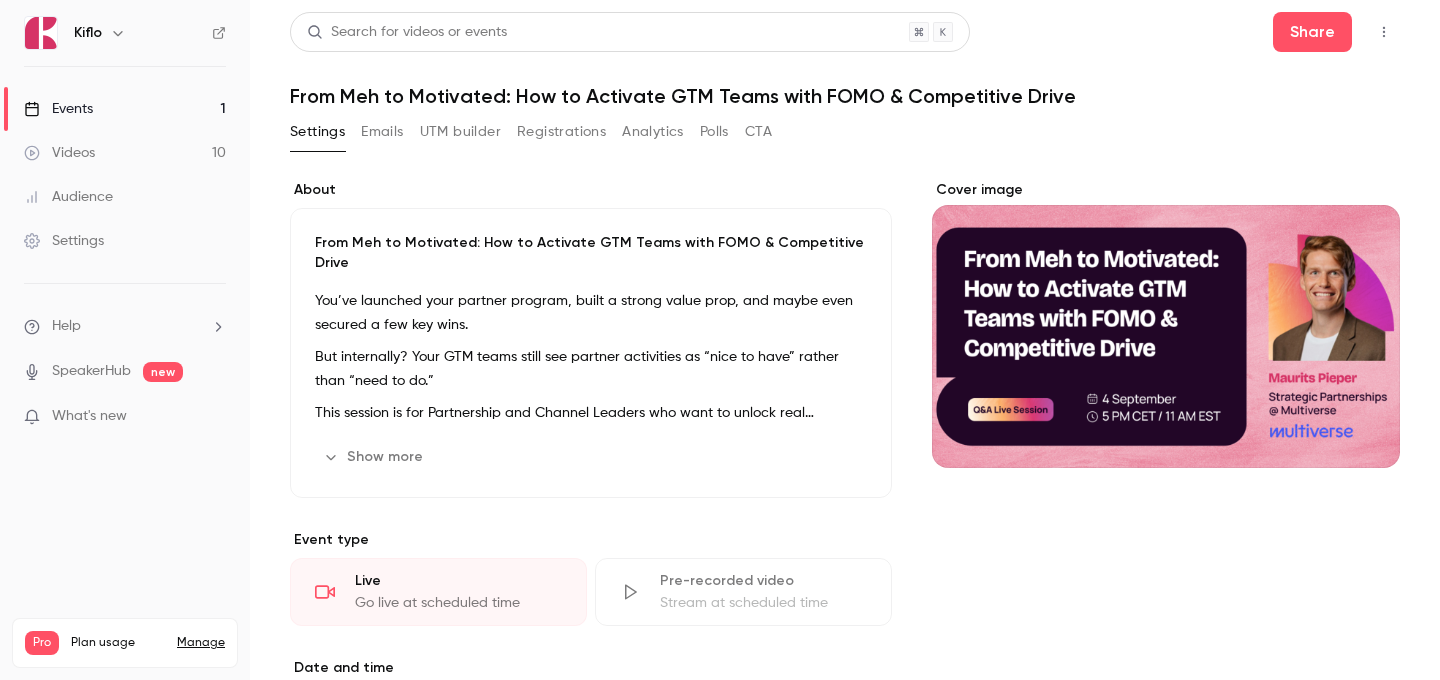 click on "Emails" at bounding box center [382, 132] 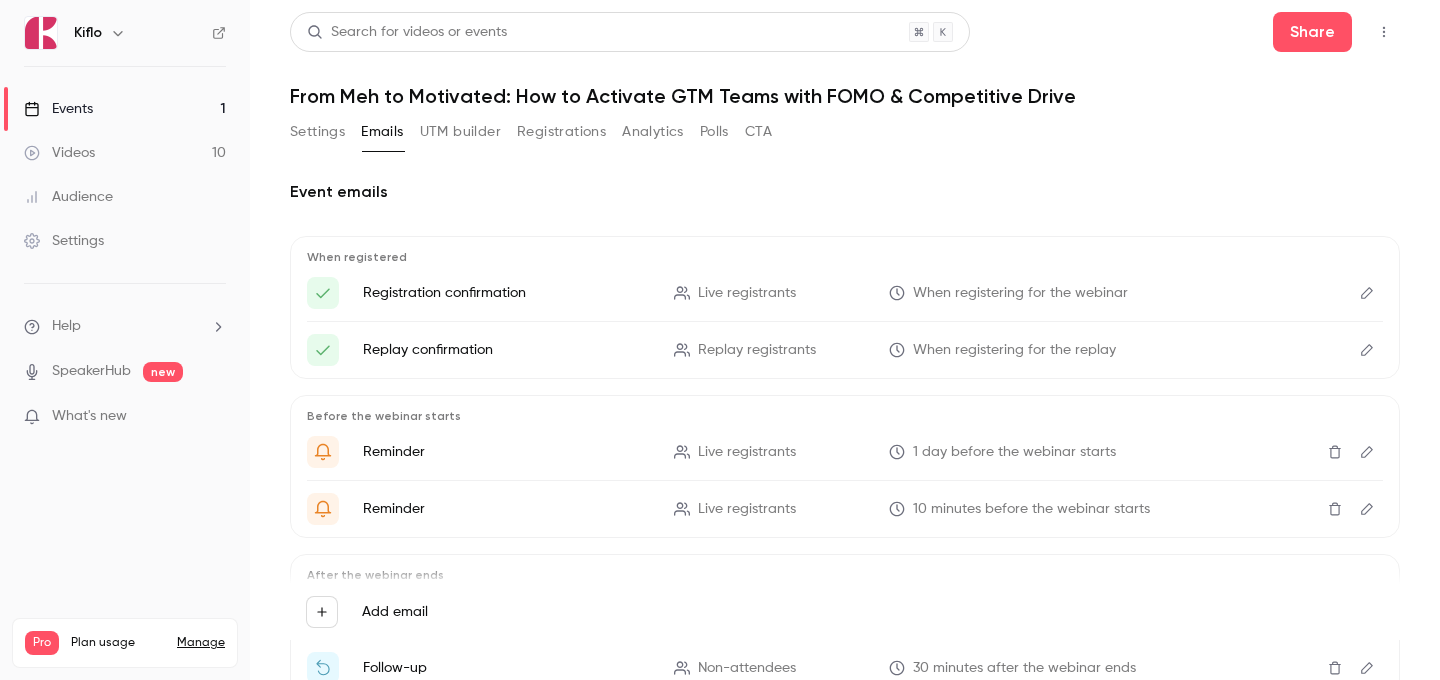 click on "Settings" at bounding box center [317, 132] 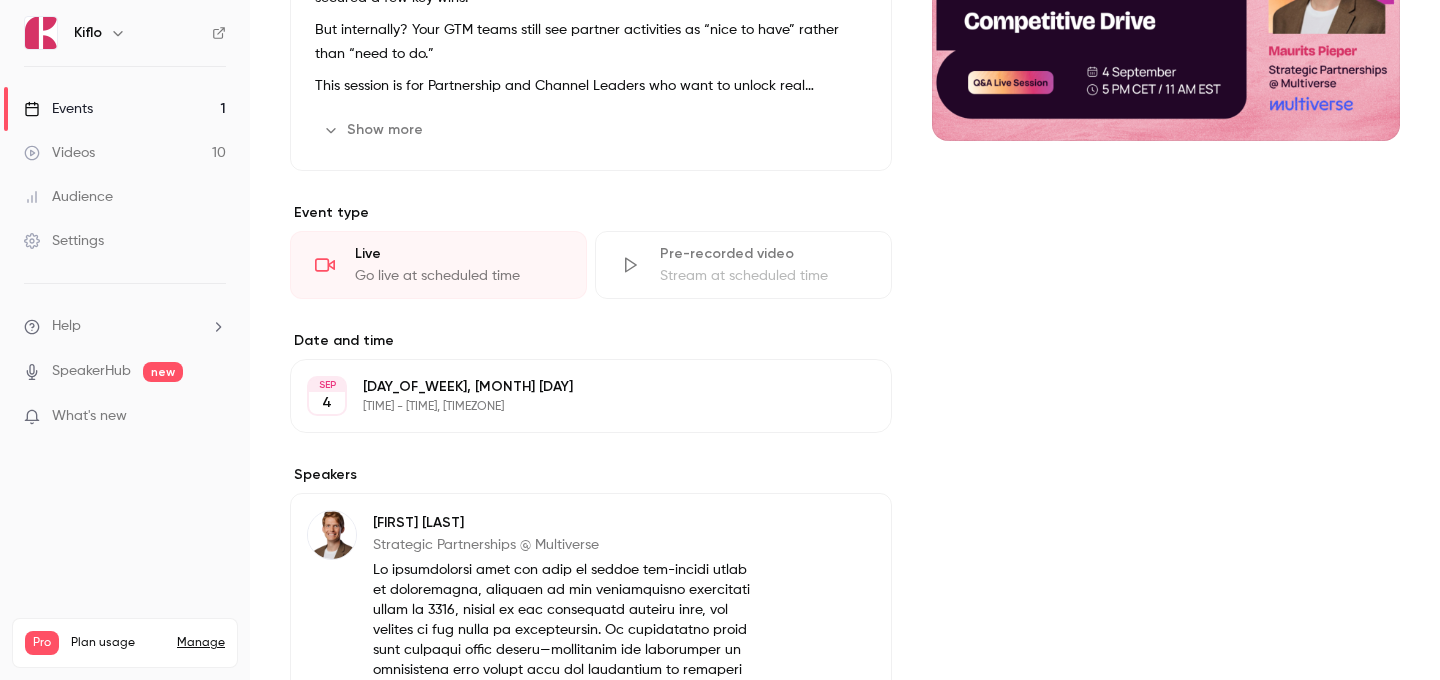 scroll, scrollTop: 0, scrollLeft: 0, axis: both 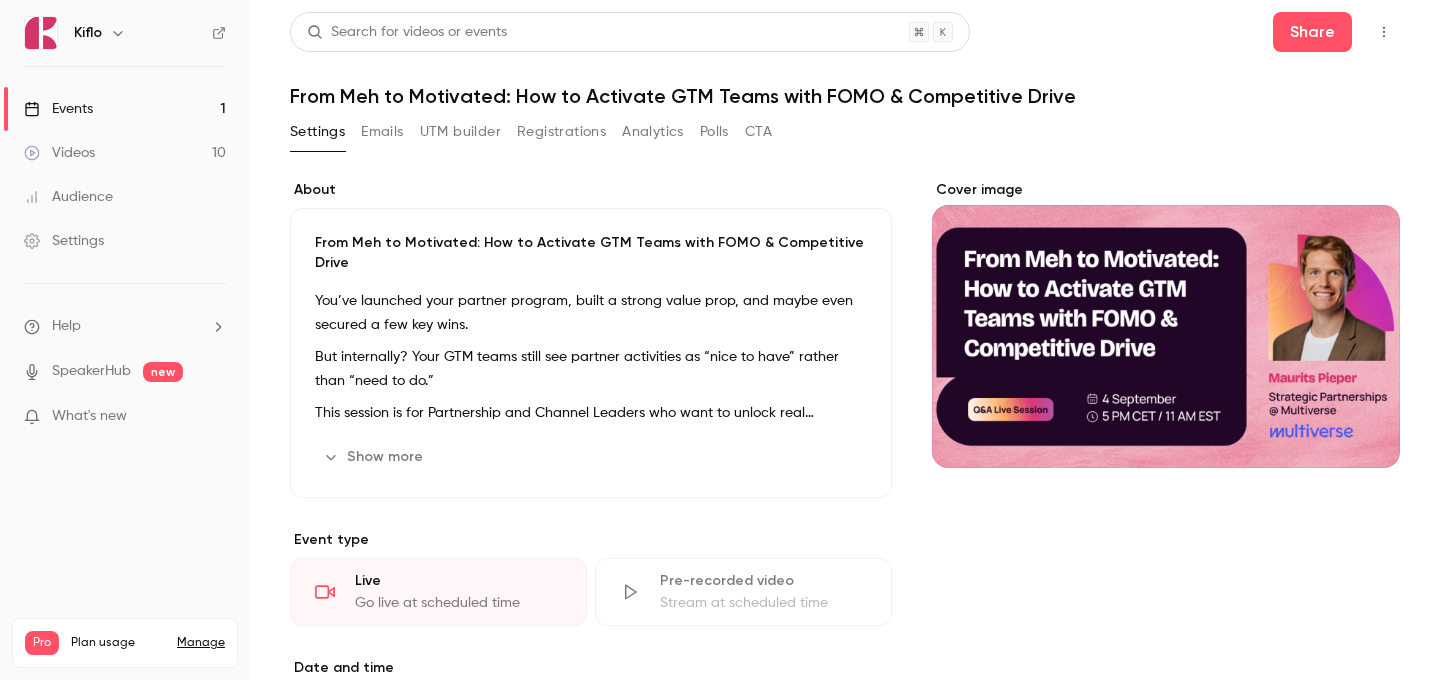 click on "UTM builder" at bounding box center [460, 132] 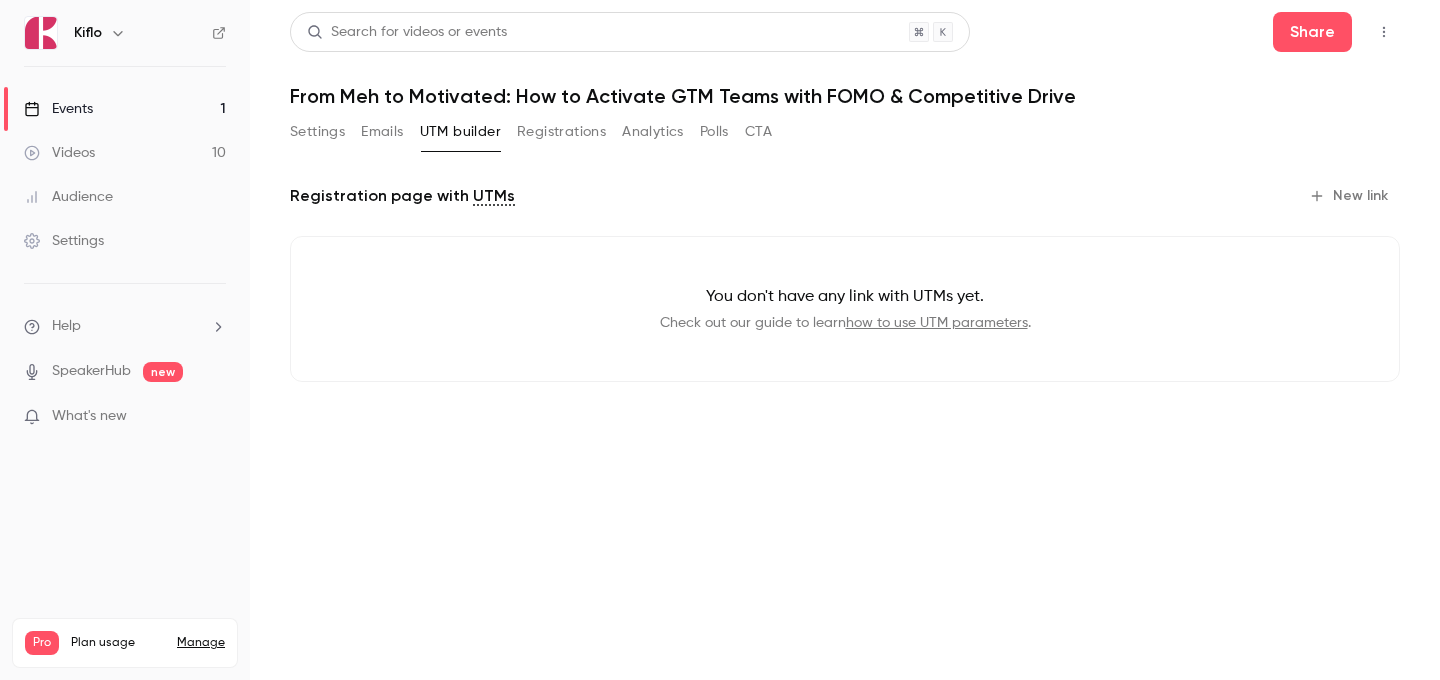 click on "New link" at bounding box center [1350, 196] 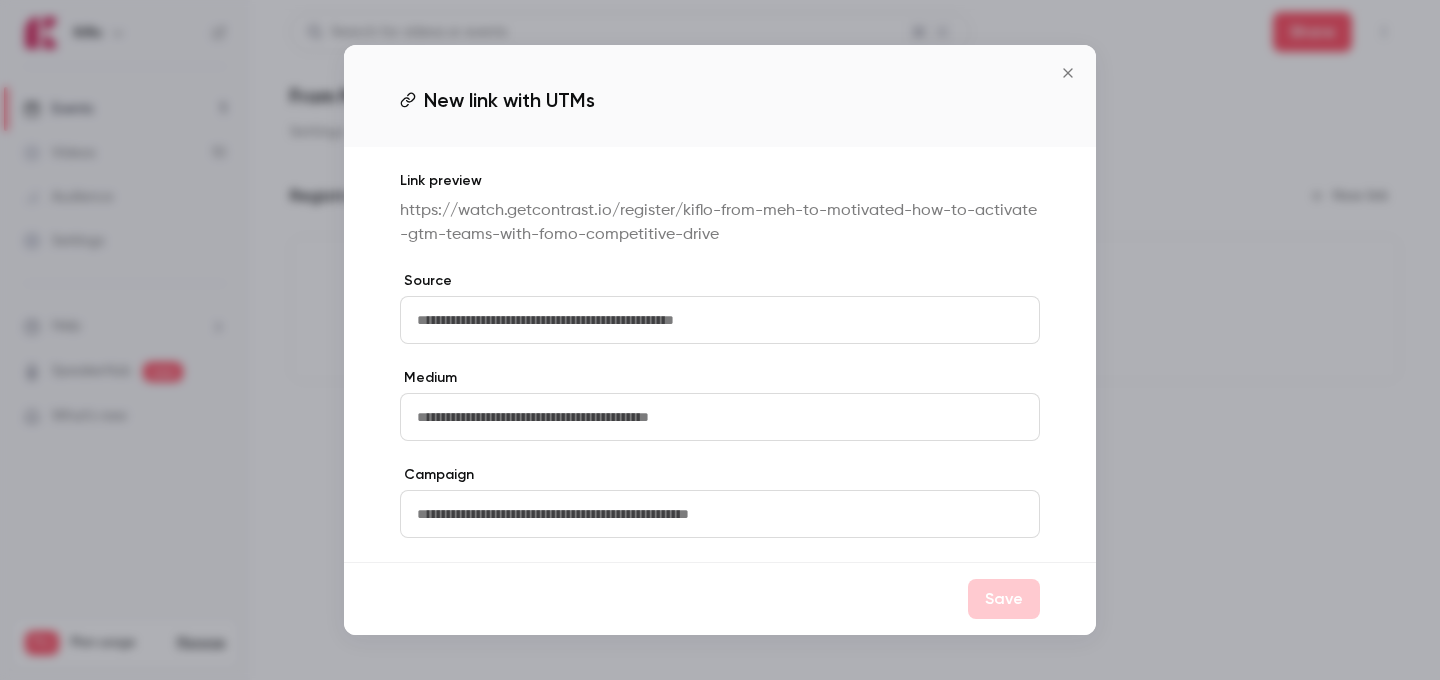 click at bounding box center [720, 320] 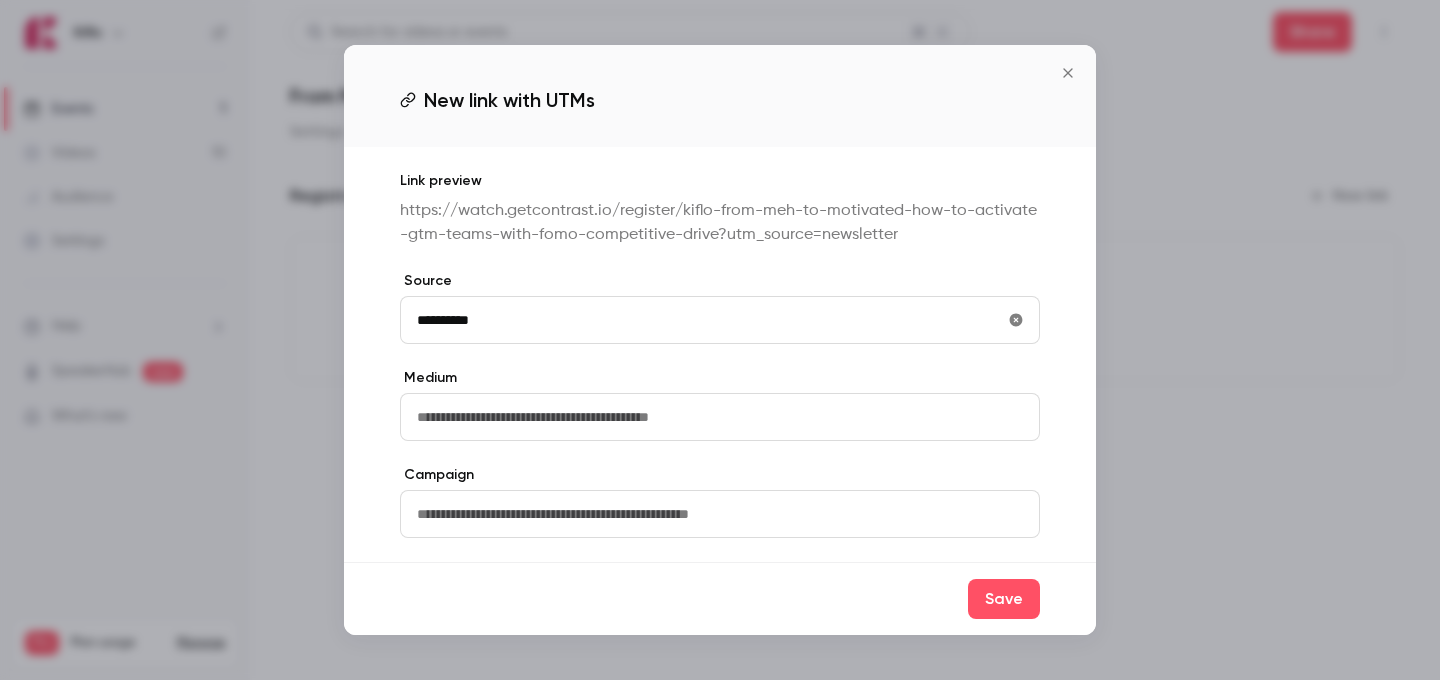 type on "**********" 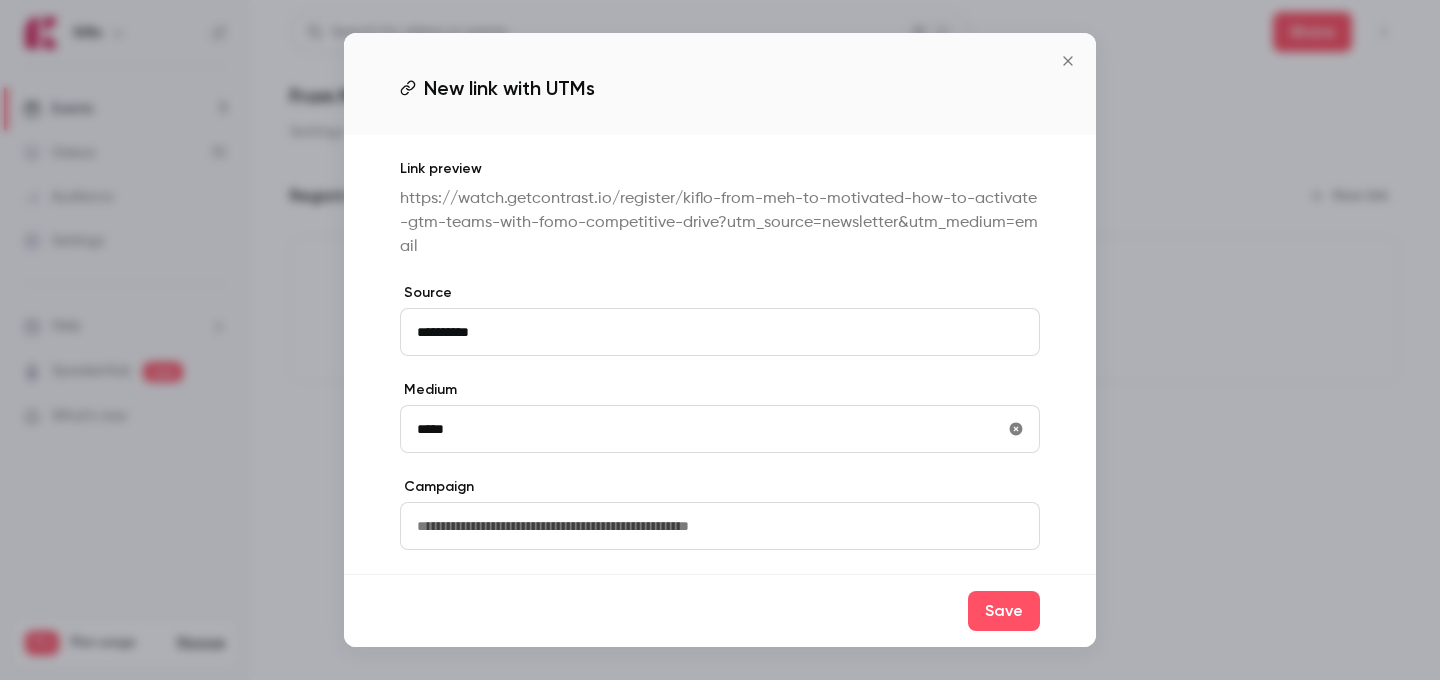 type on "*****" 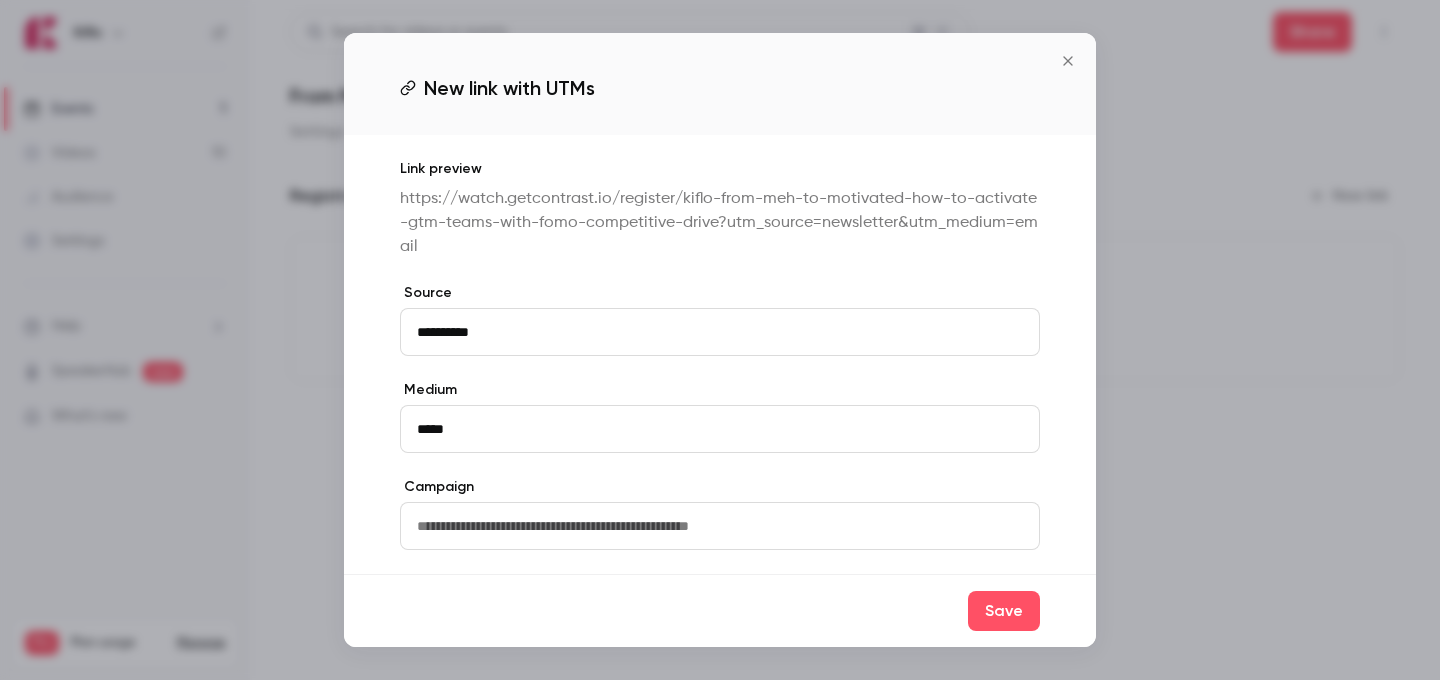 click at bounding box center [720, 526] 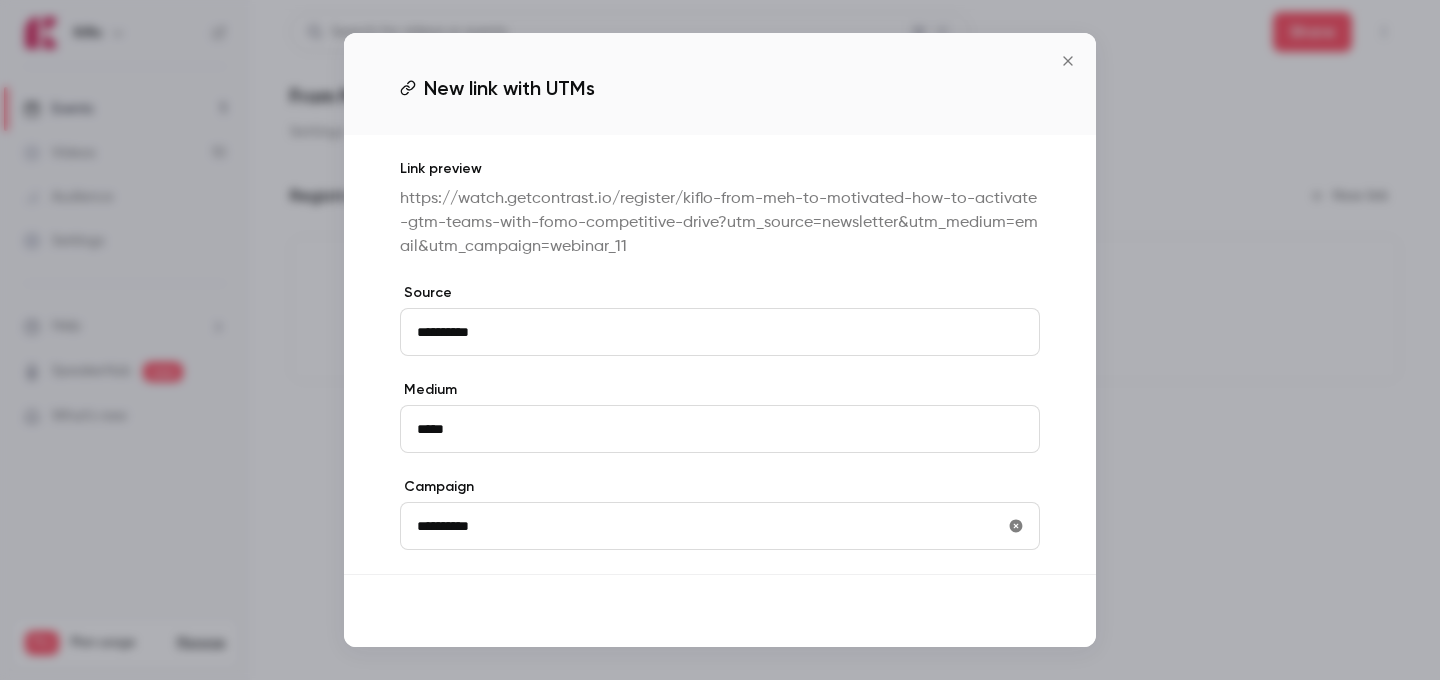 type on "**********" 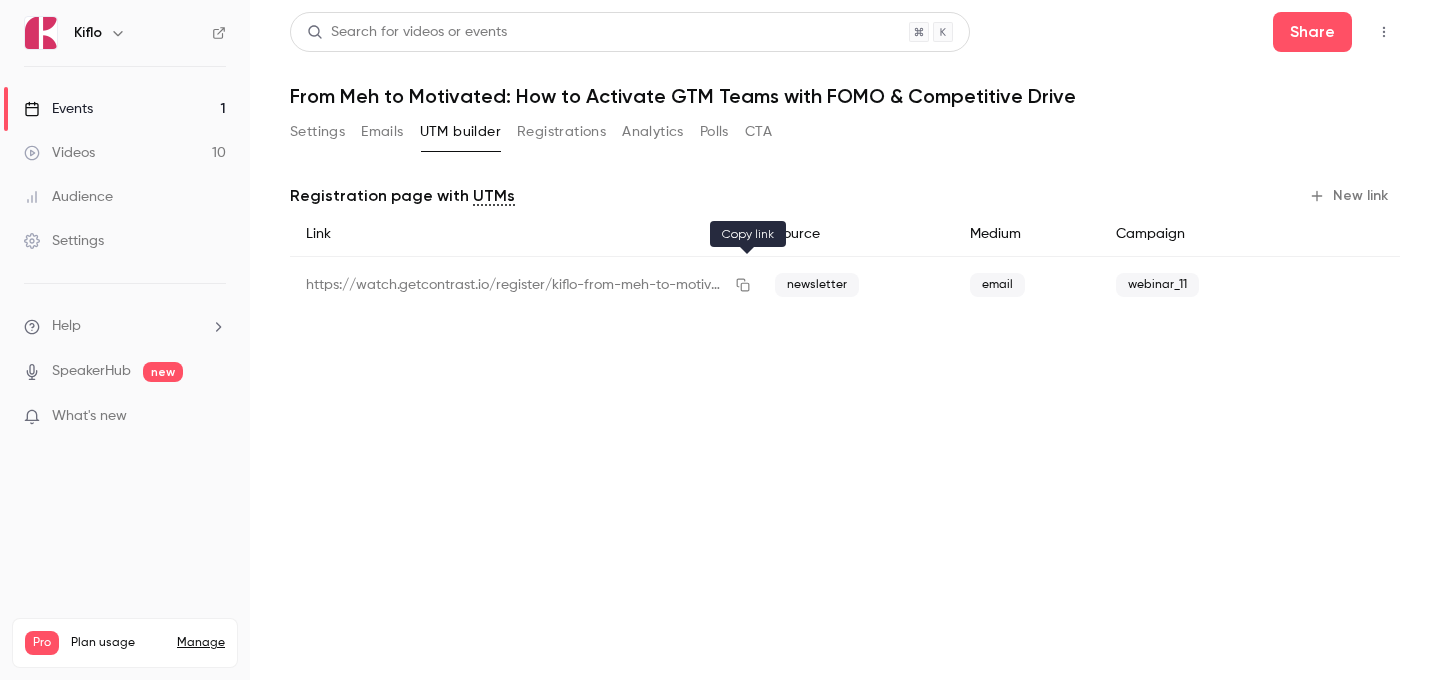 click 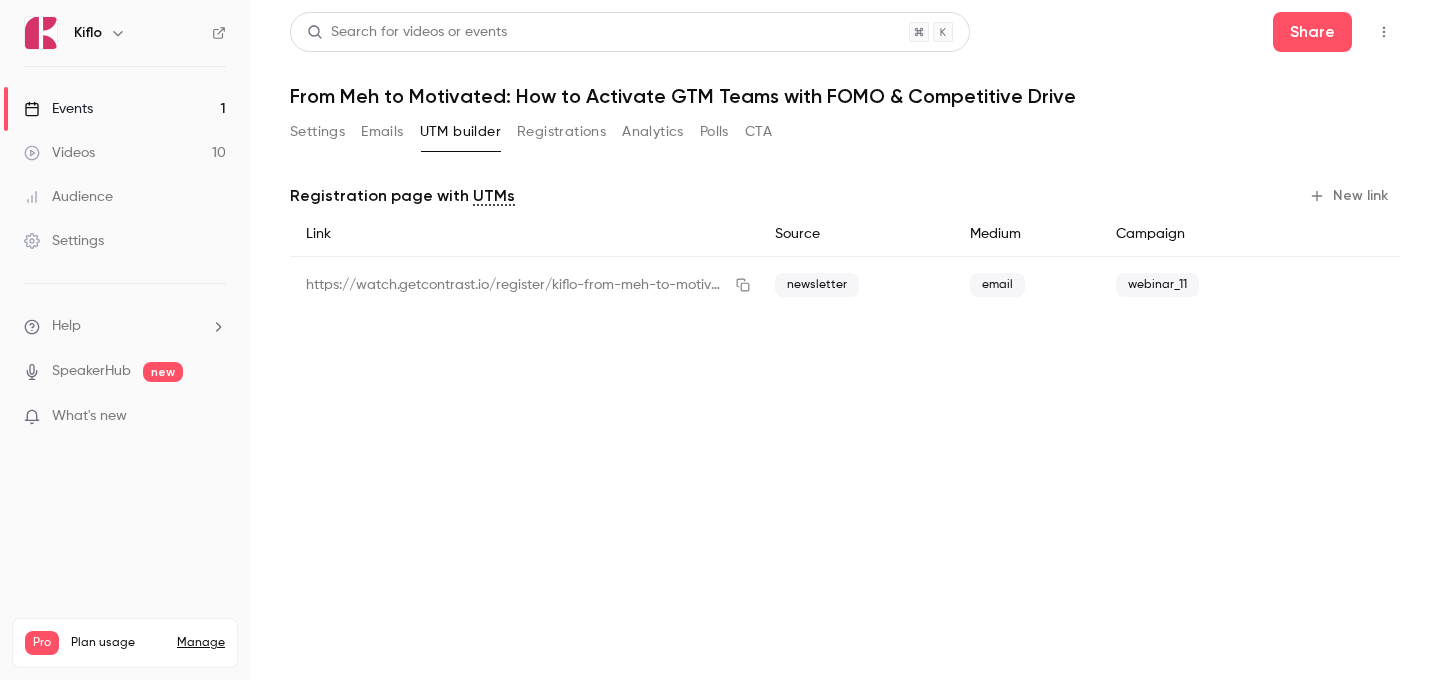 click on "Events 1" at bounding box center [125, 109] 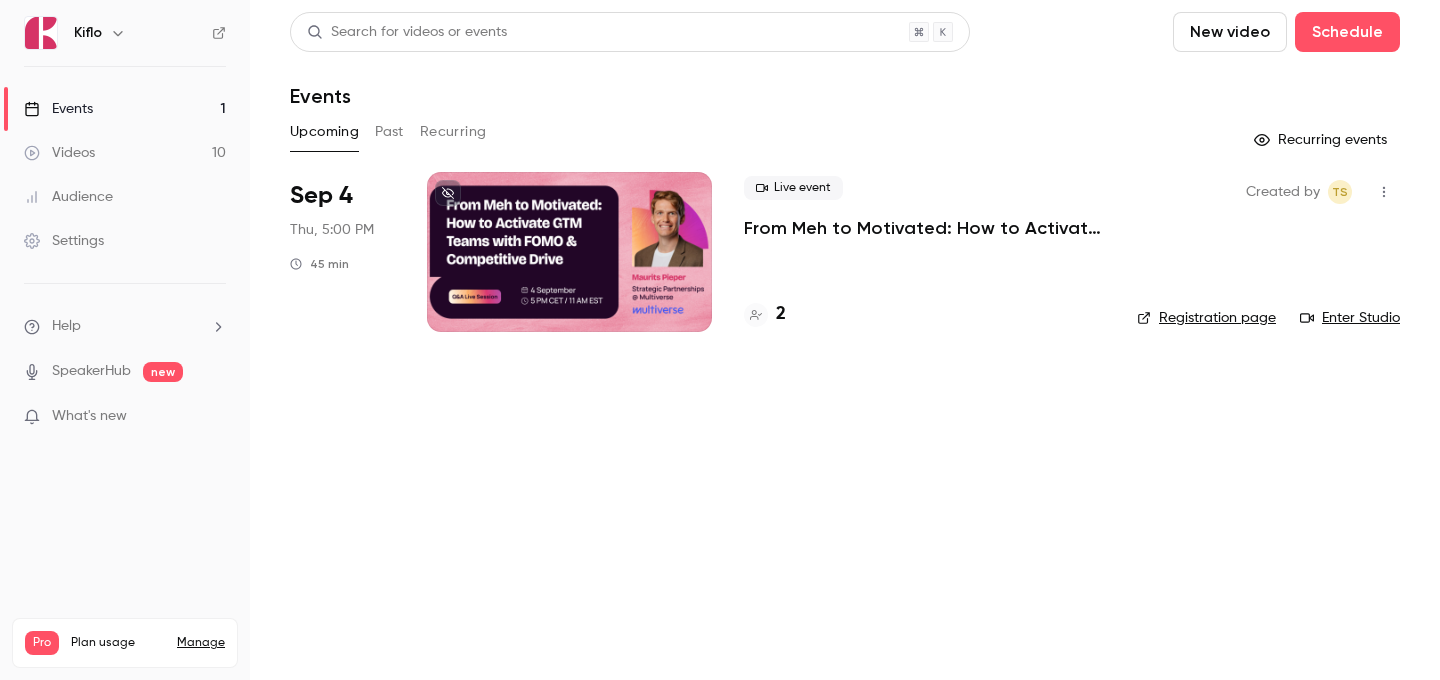 click at bounding box center [569, 252] 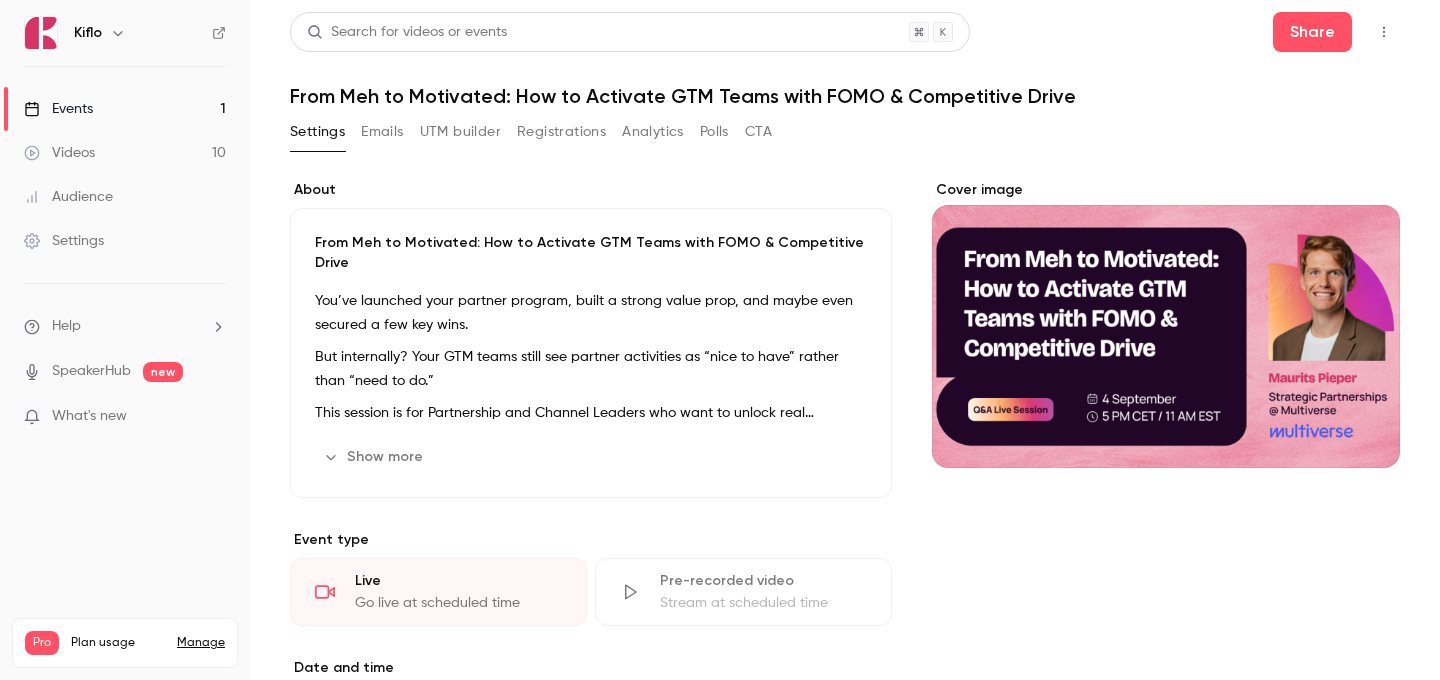click on "UTM builder" at bounding box center (460, 132) 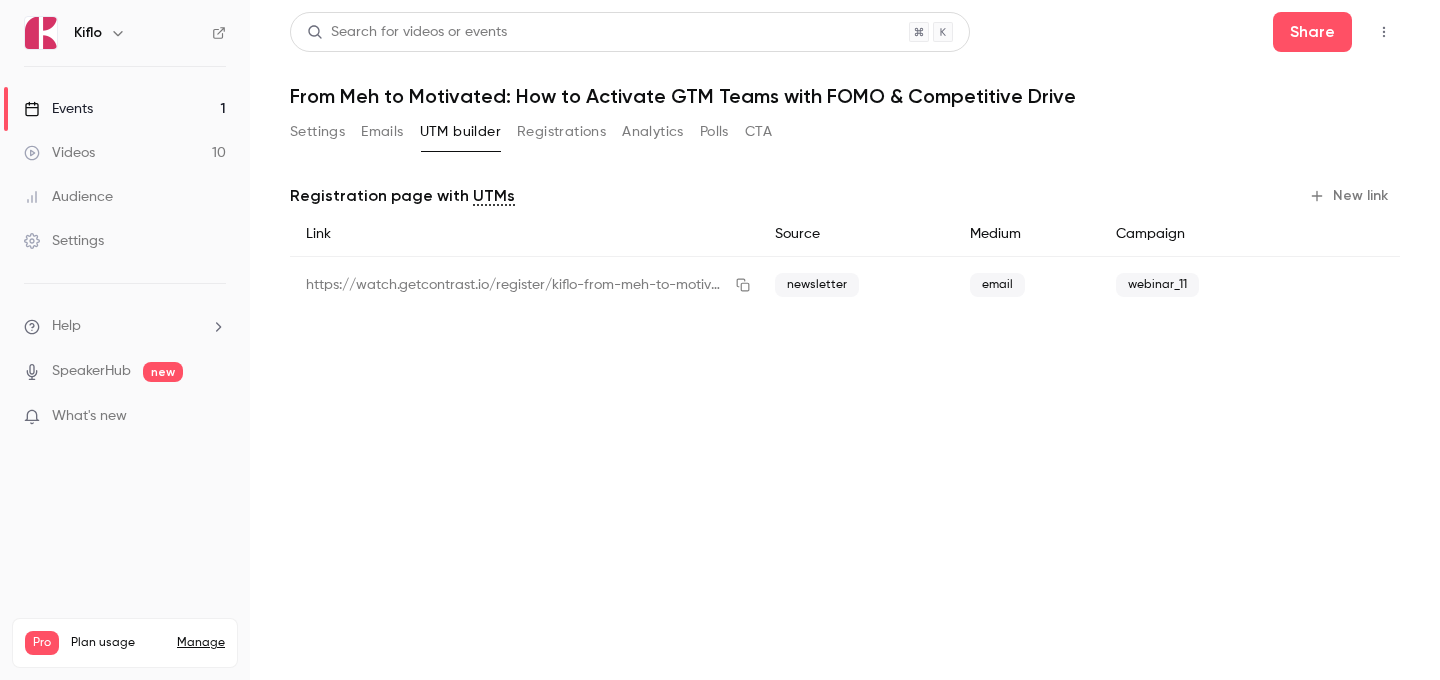 click on "Registrations" at bounding box center [561, 132] 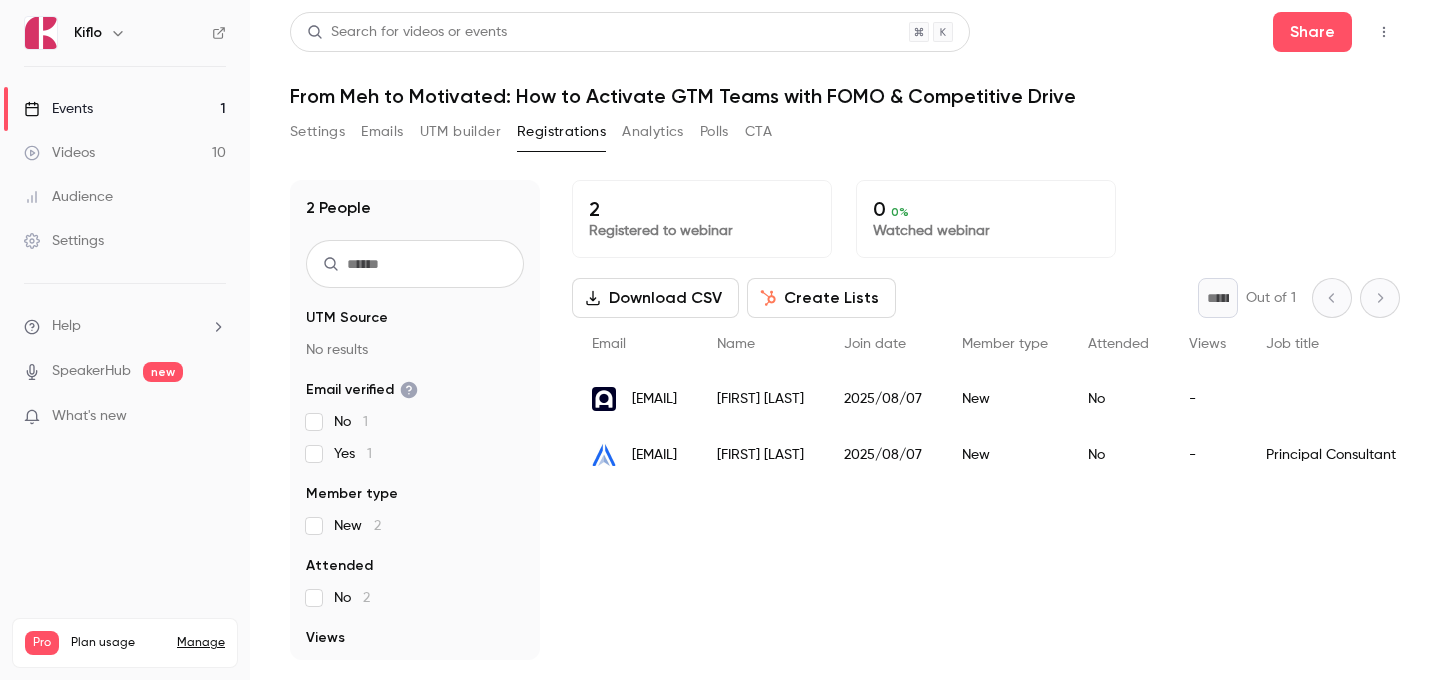 click on "Settings Emails UTM builder Registrations Analytics Polls CTA" at bounding box center (531, 132) 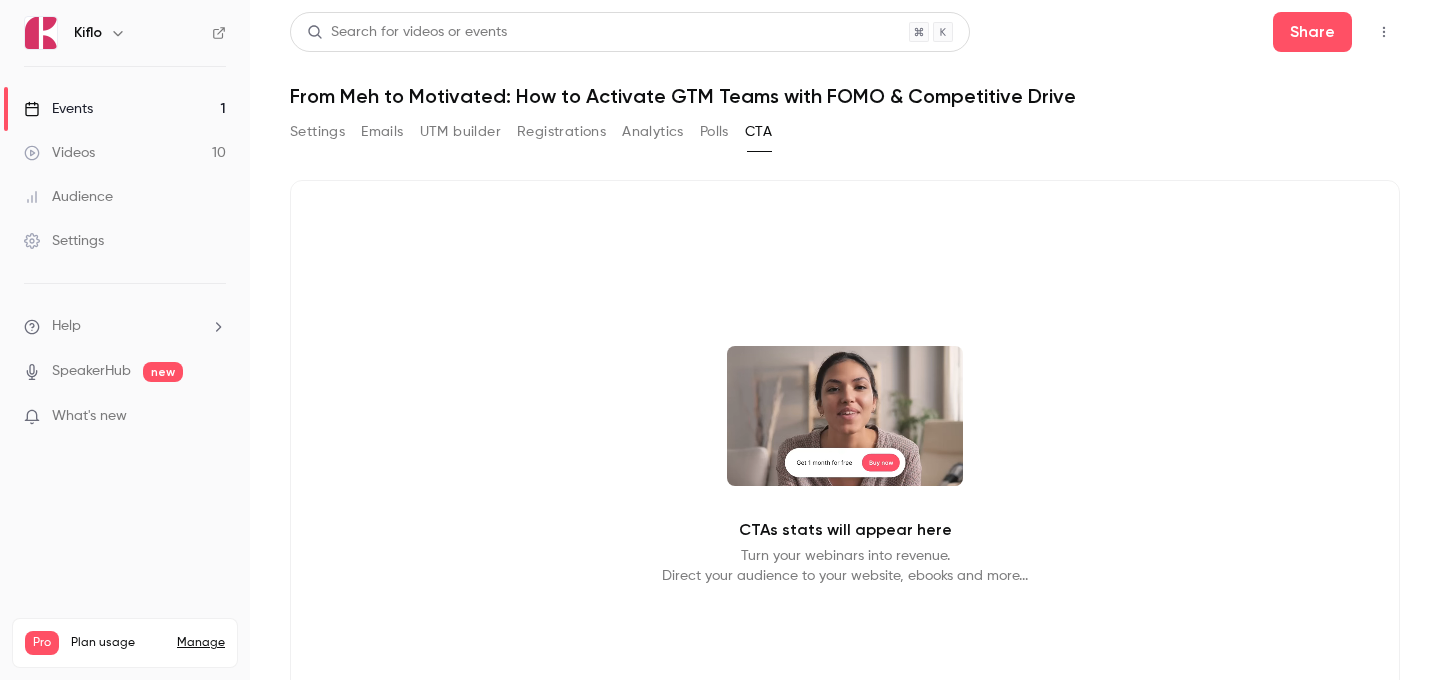 click on "UTM builder" at bounding box center [460, 132] 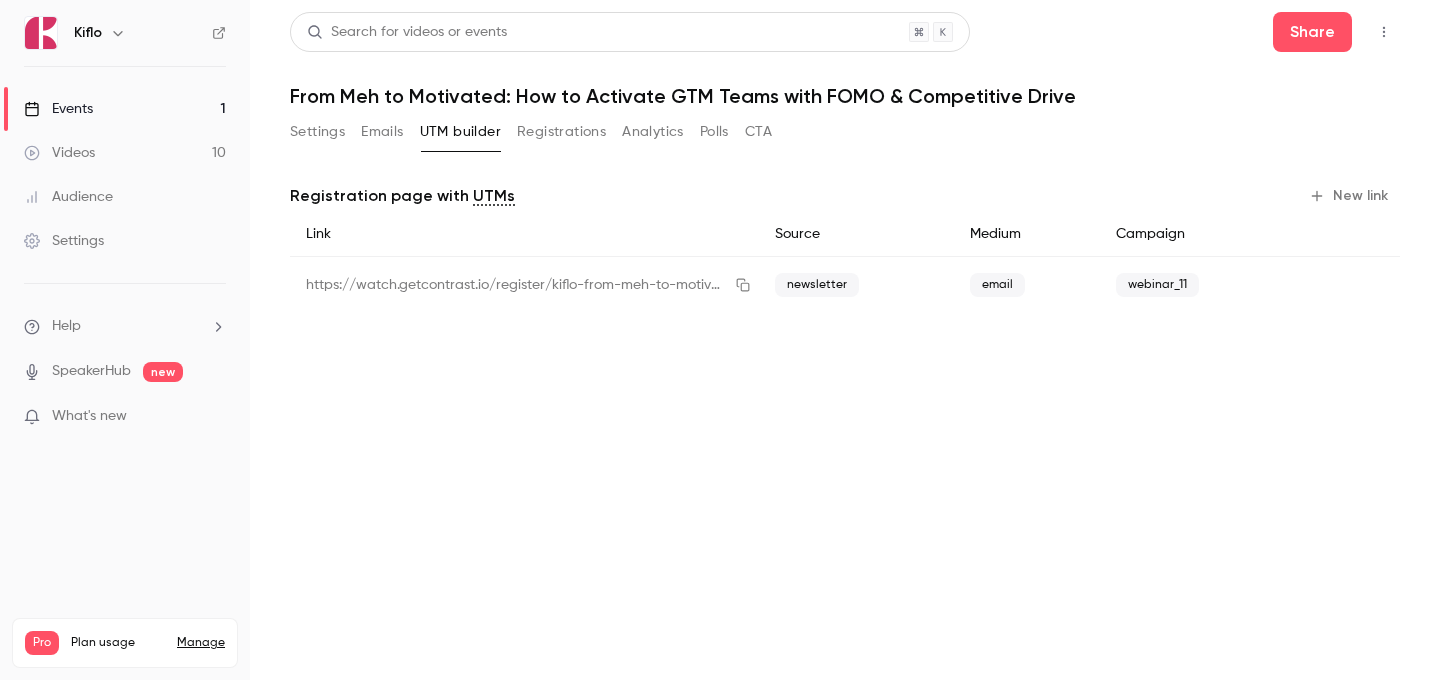 click on "New link" at bounding box center (1350, 196) 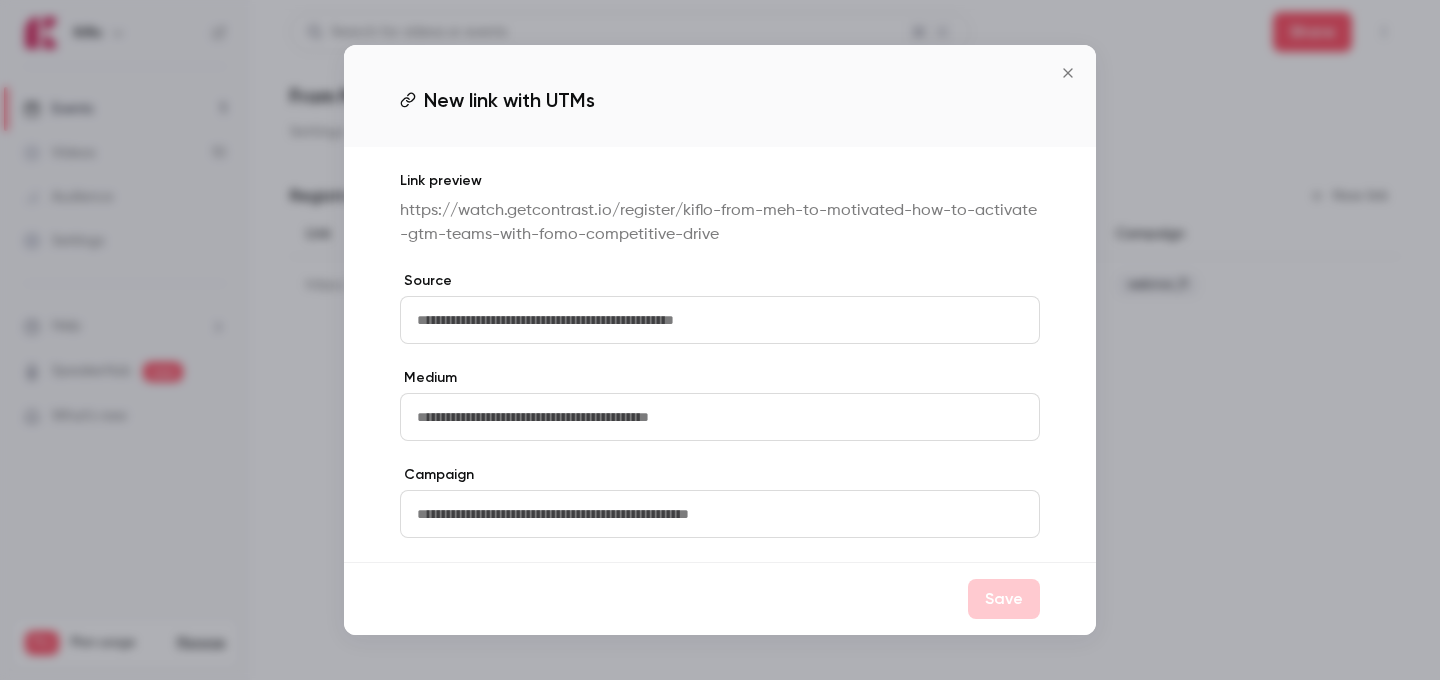 click at bounding box center [720, 320] 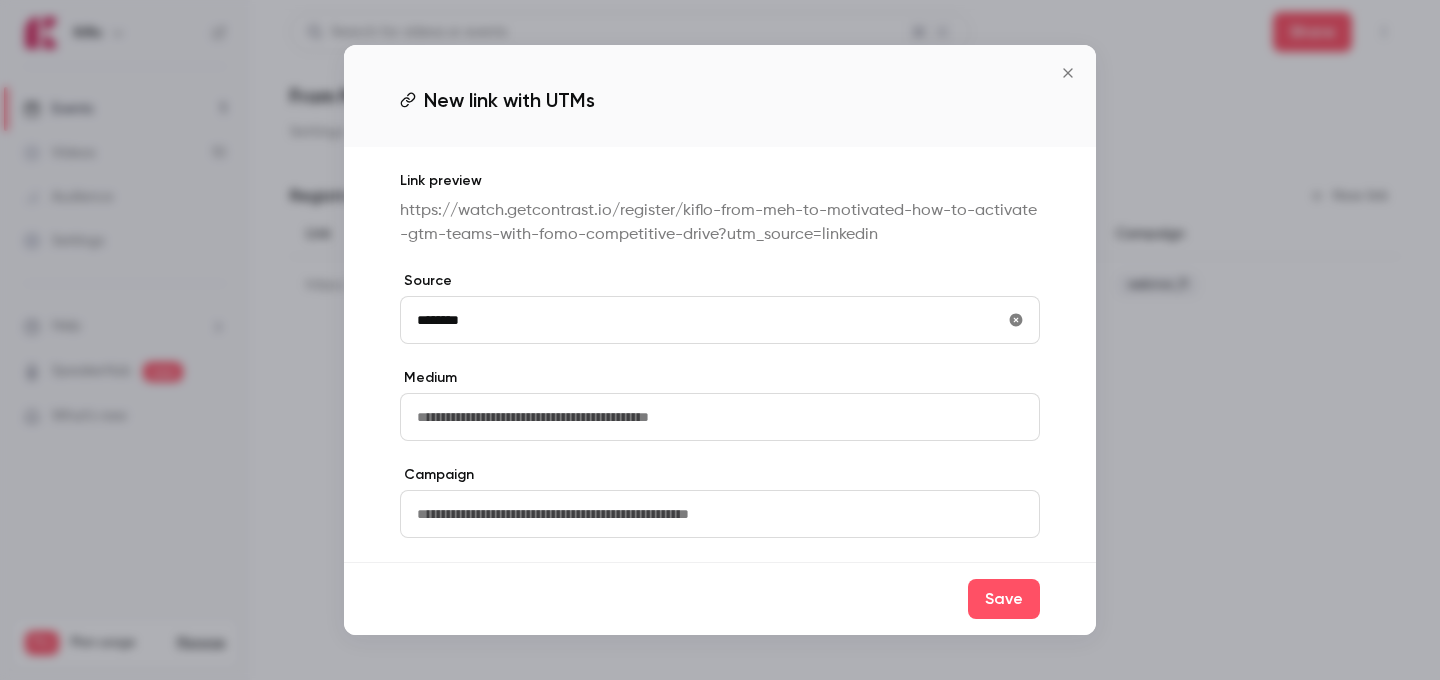 click at bounding box center (720, 417) 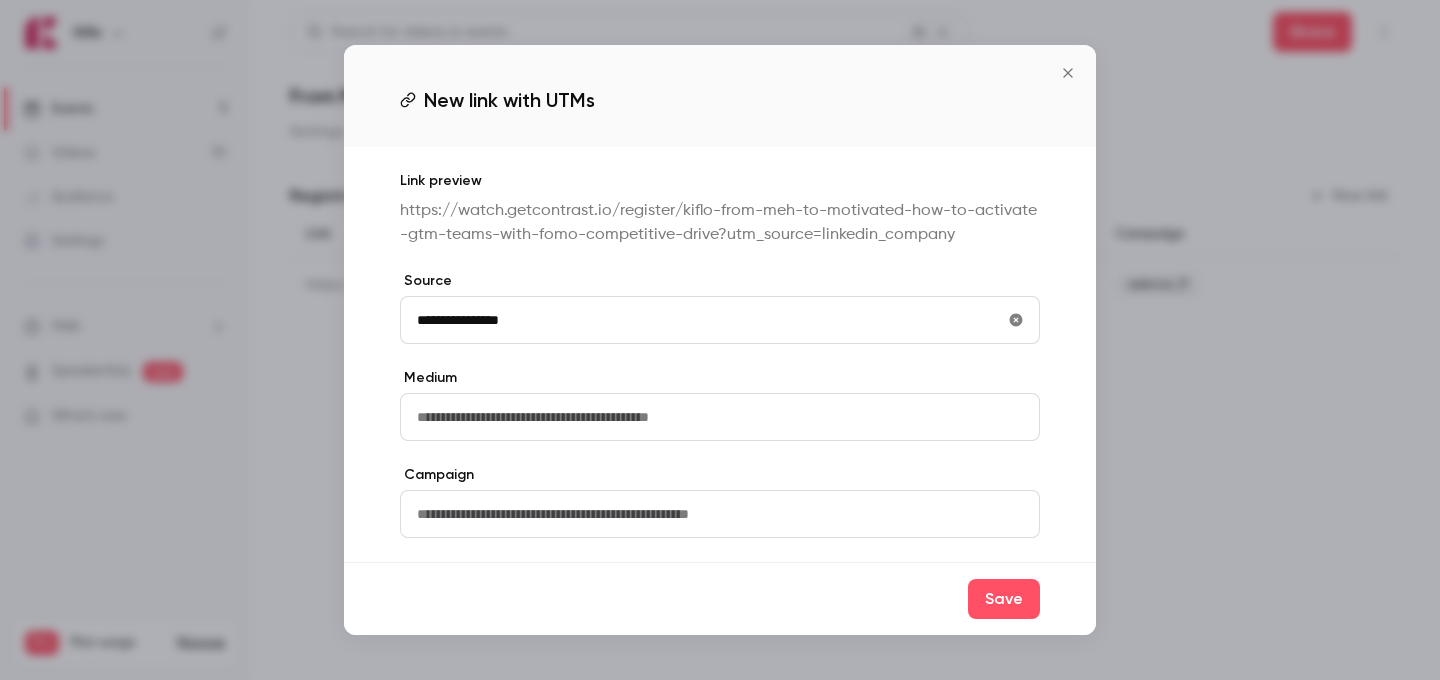 type on "**********" 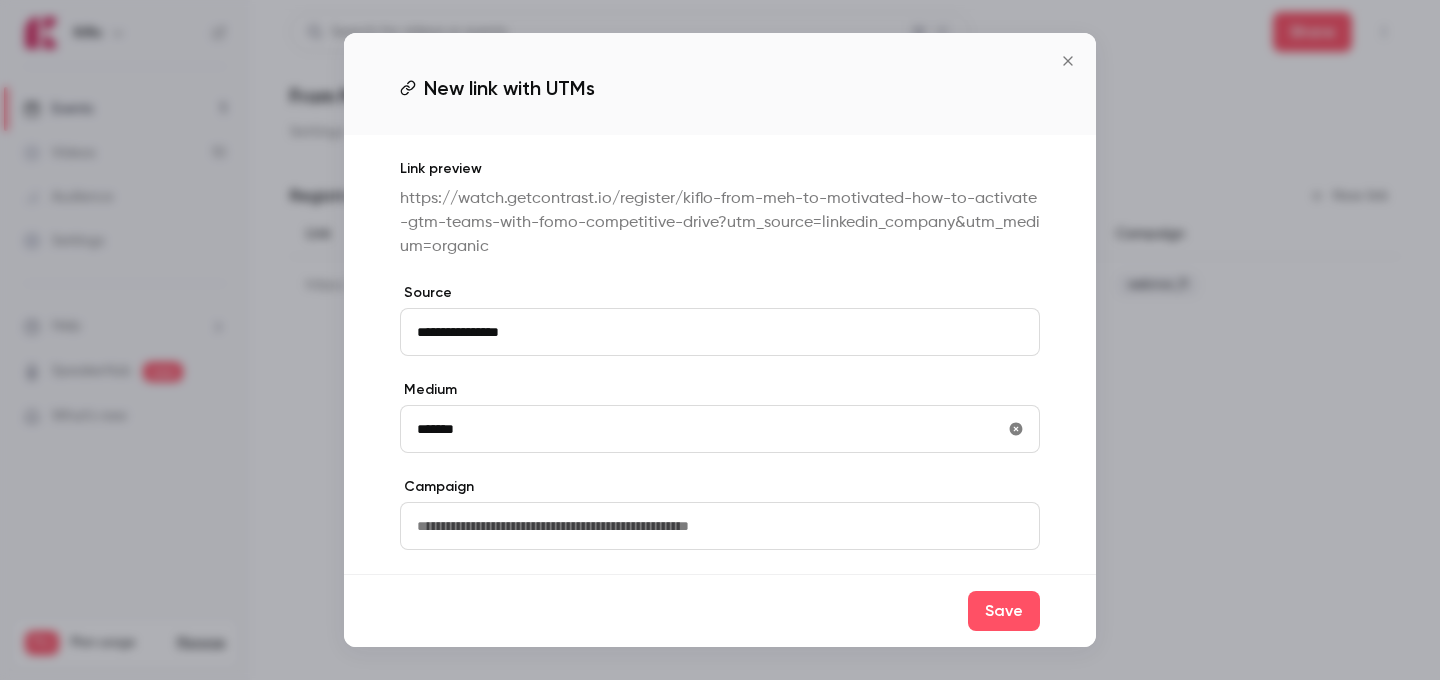 type on "*******" 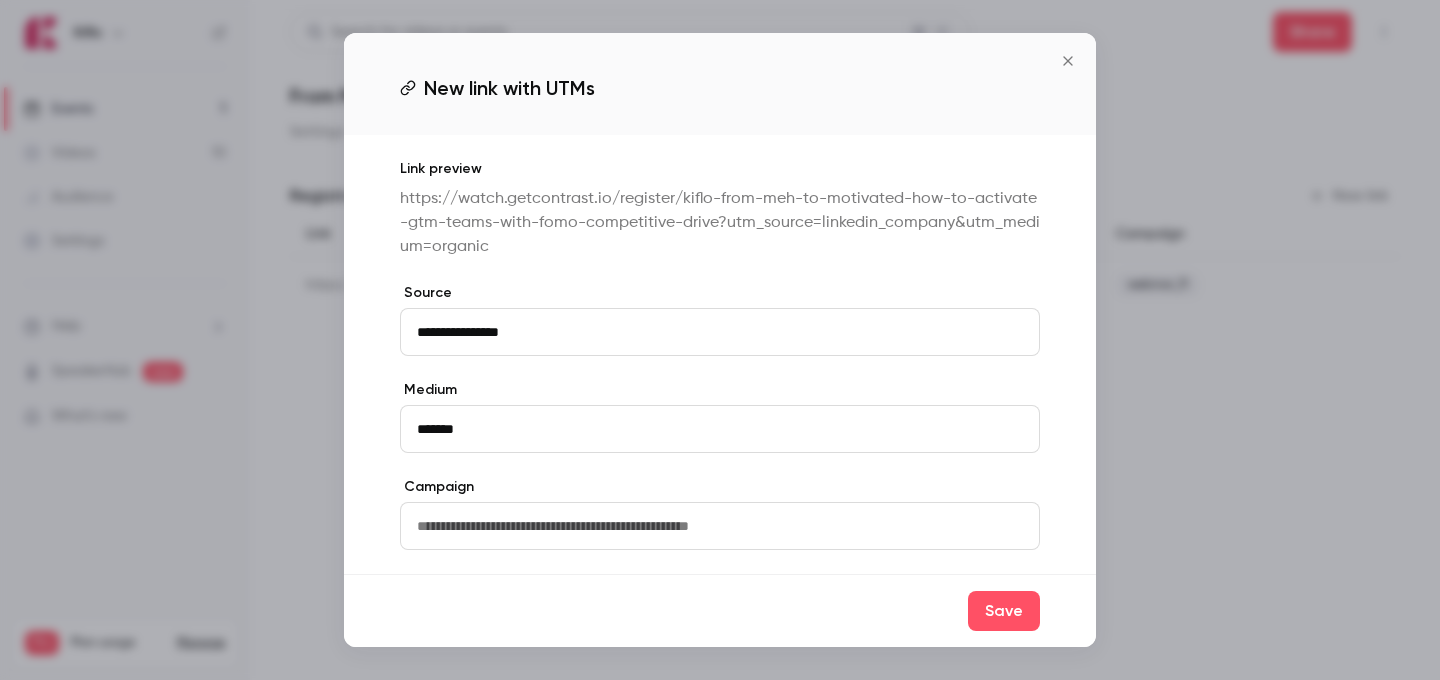 click at bounding box center [720, 526] 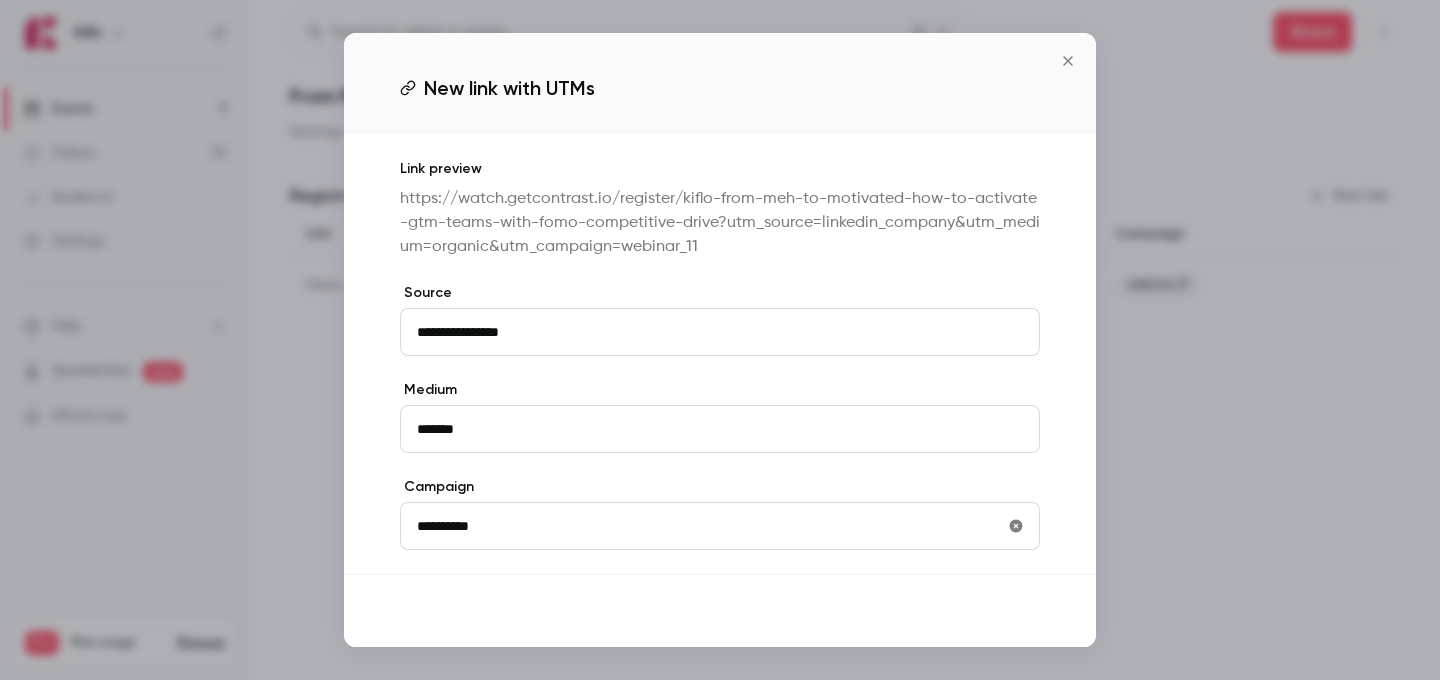 type on "**********" 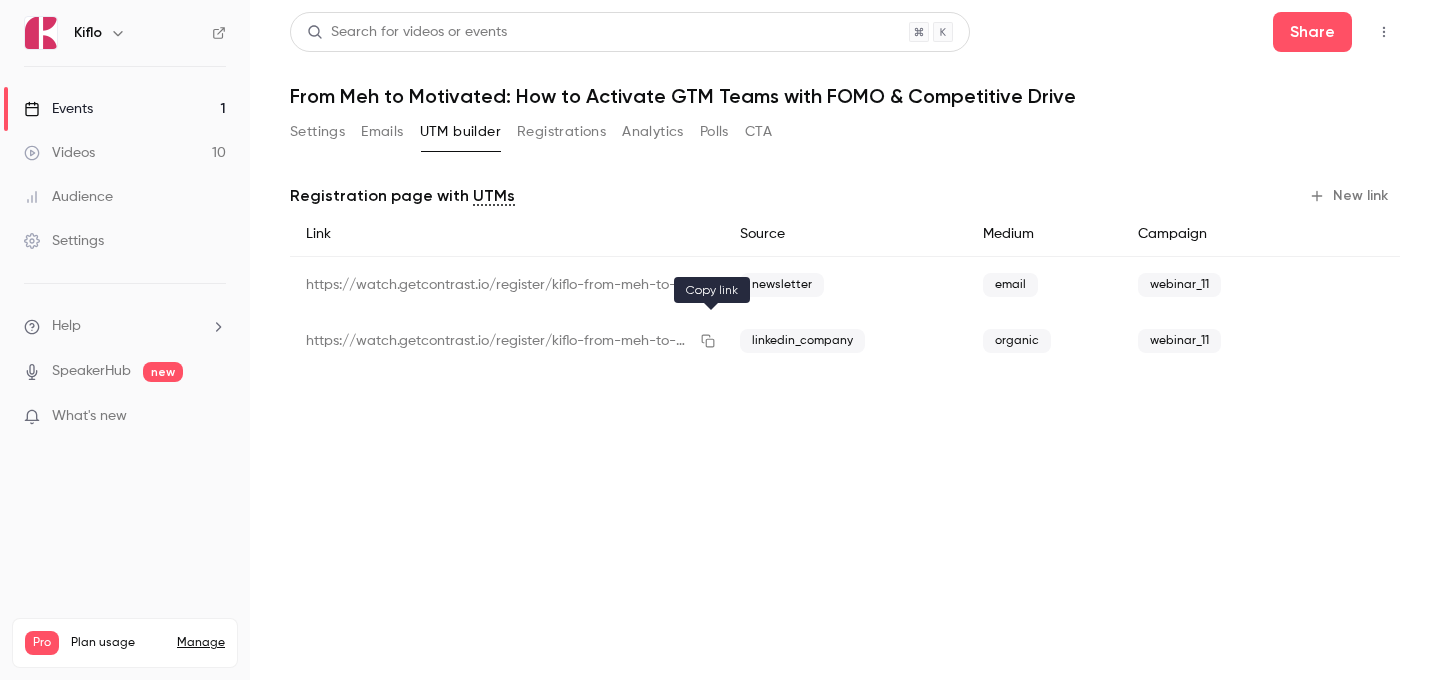 click at bounding box center (708, 341) 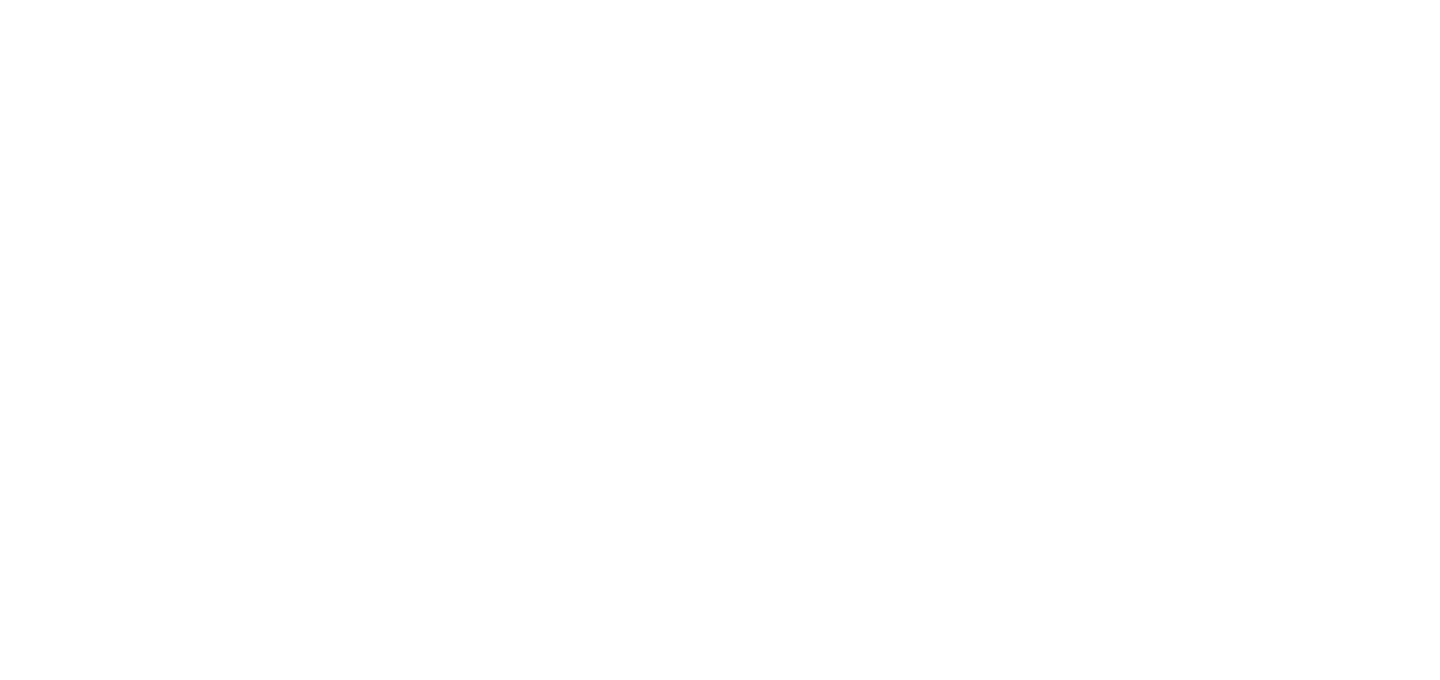 scroll, scrollTop: 0, scrollLeft: 0, axis: both 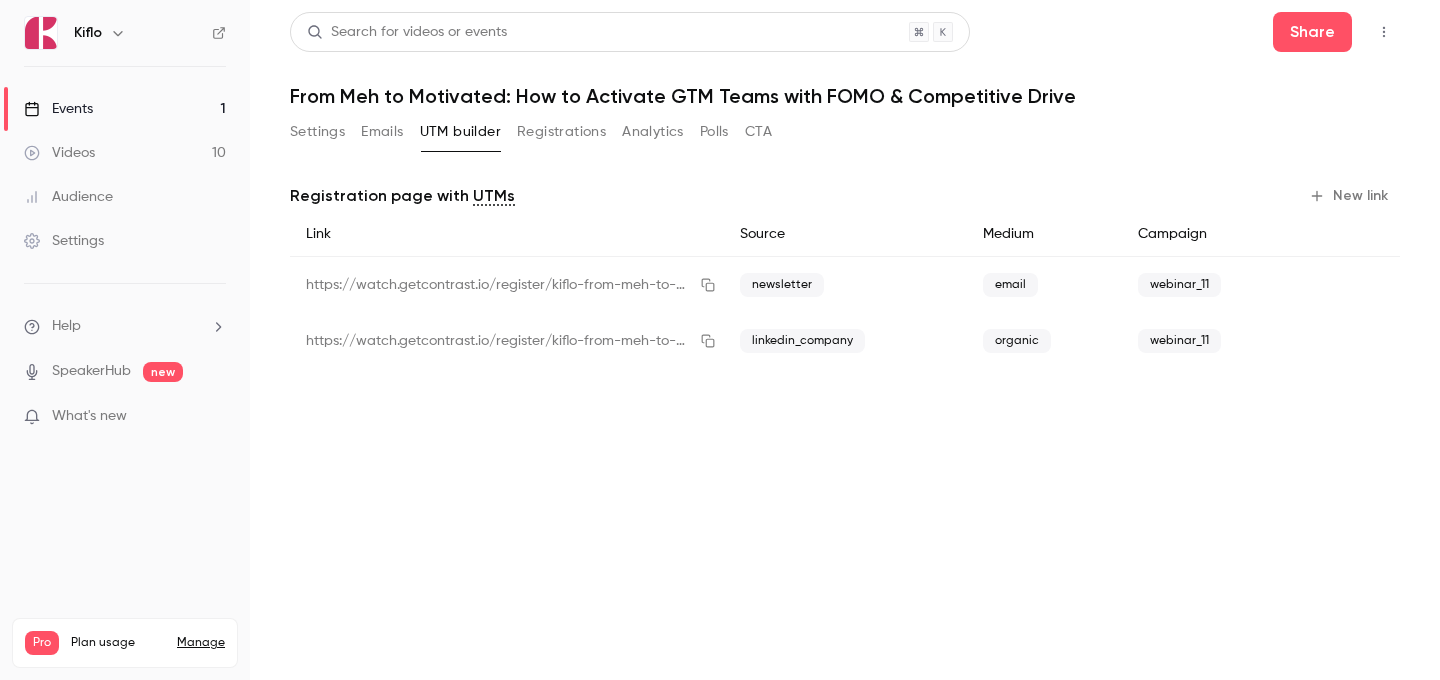 click on "Videos 10" at bounding box center (125, 153) 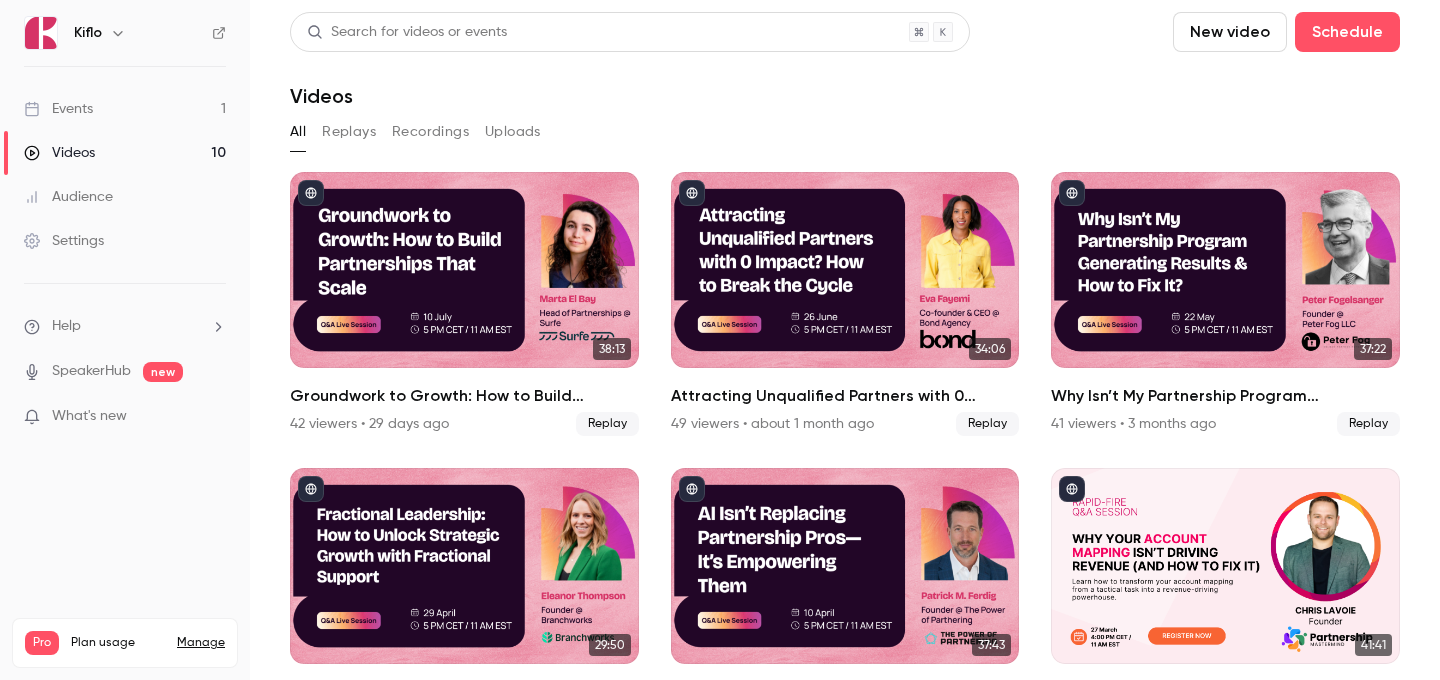 click on "Events 1" at bounding box center [125, 109] 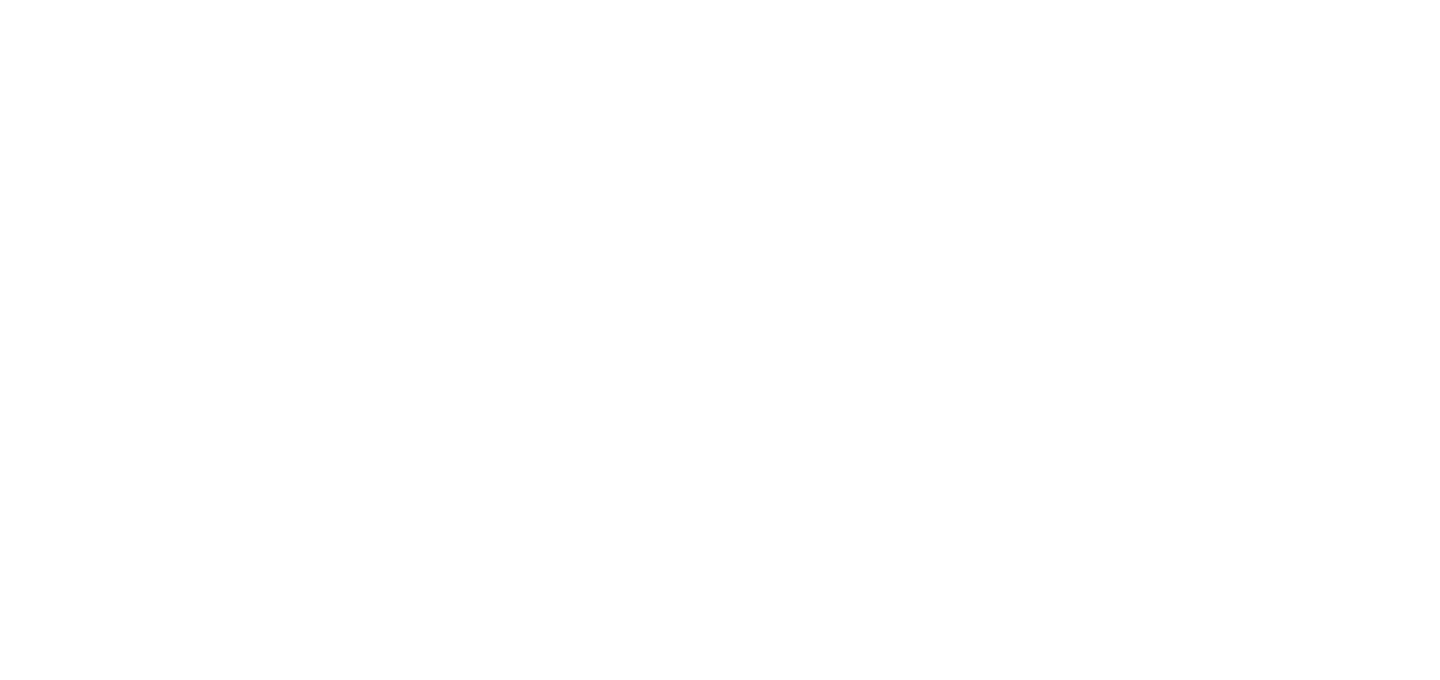 scroll, scrollTop: 0, scrollLeft: 0, axis: both 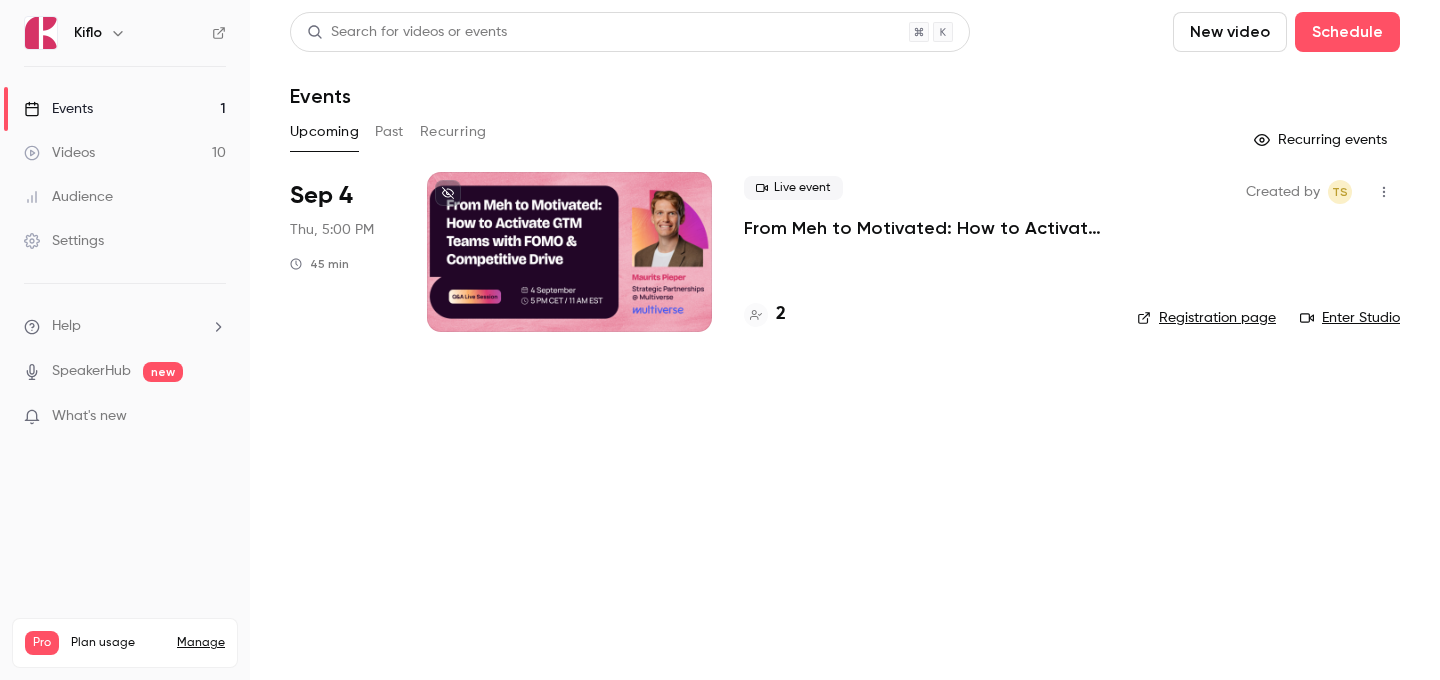 click on "Events 1" at bounding box center (125, 109) 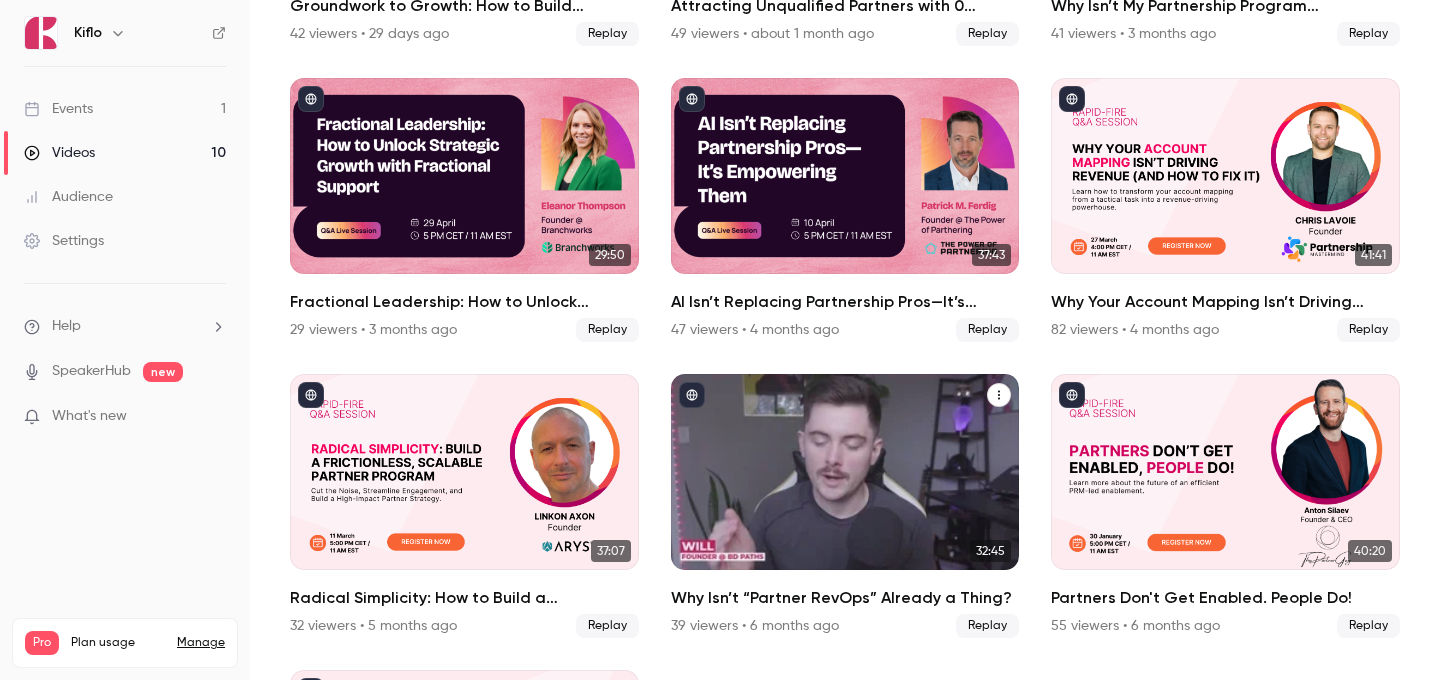scroll, scrollTop: 0, scrollLeft: 0, axis: both 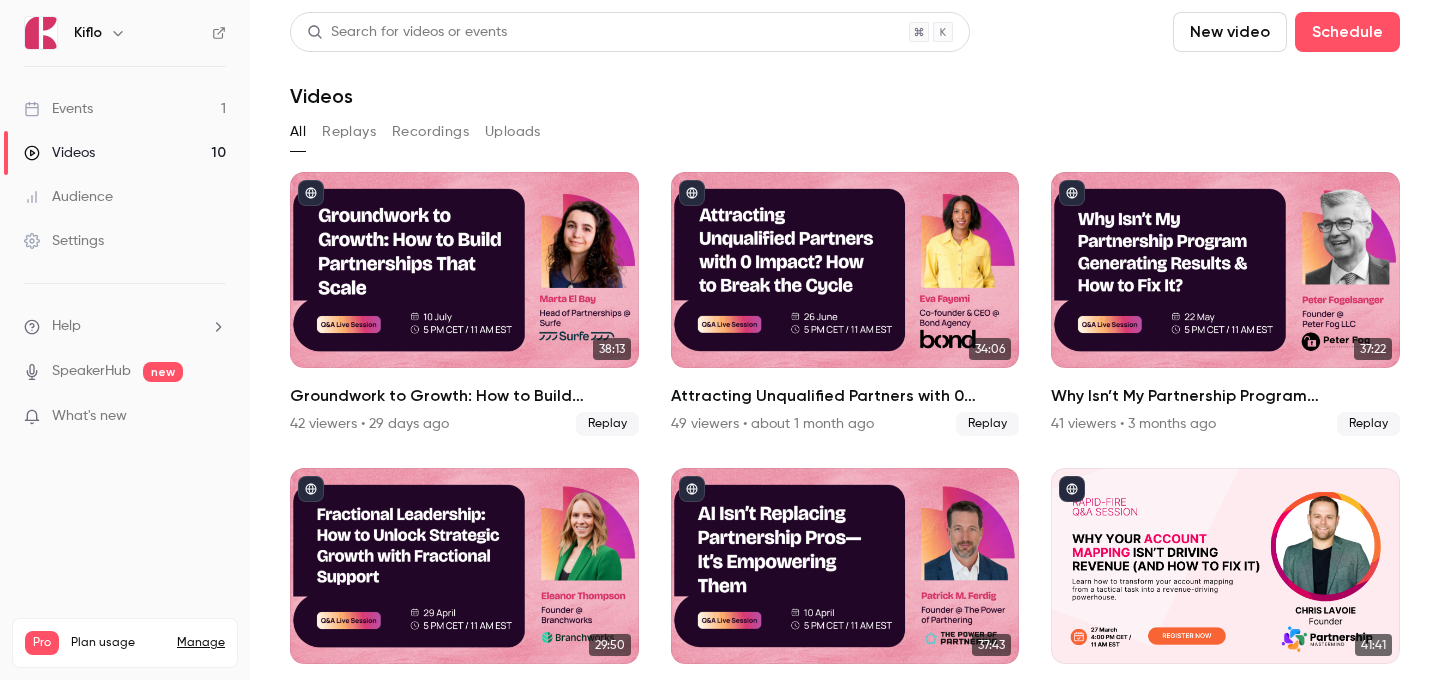 click on "Events 1" at bounding box center [125, 109] 